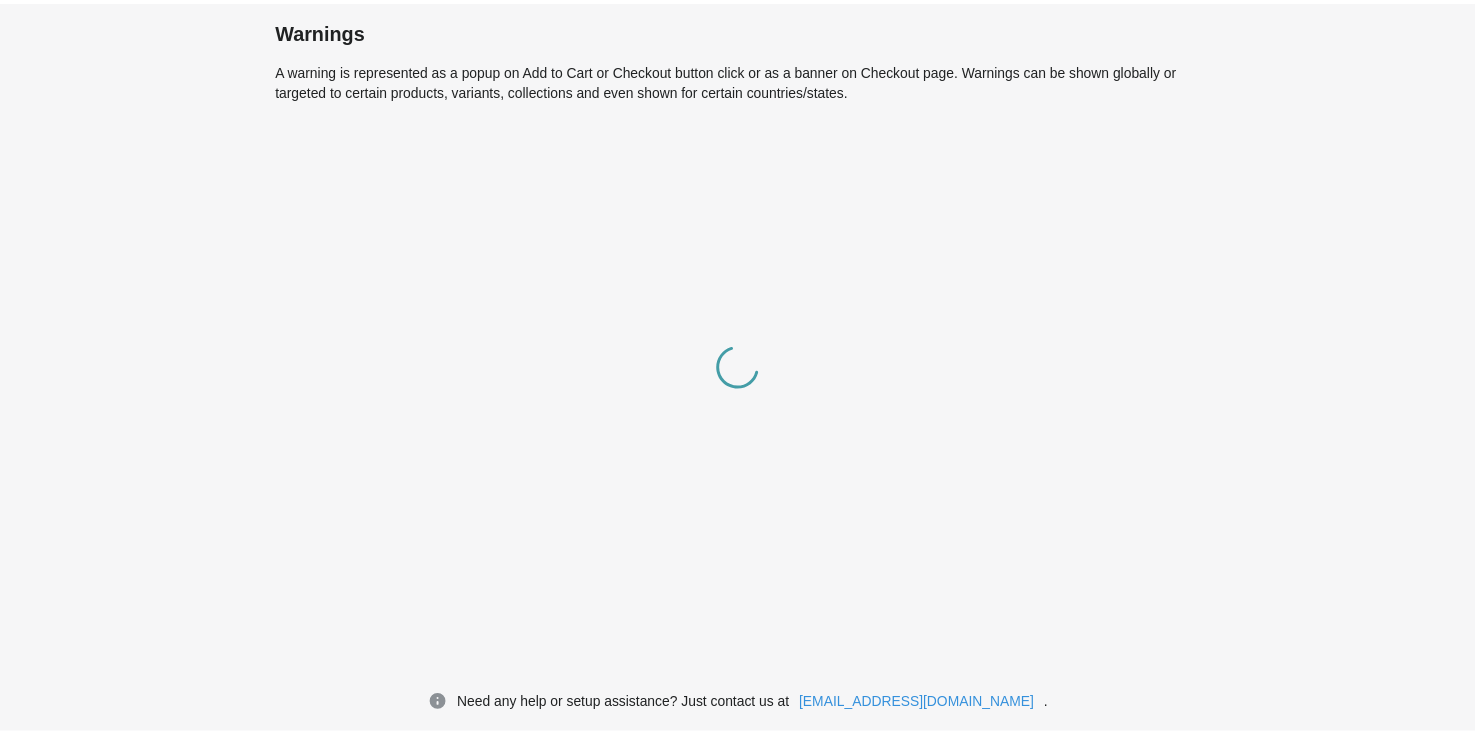 scroll, scrollTop: 0, scrollLeft: 0, axis: both 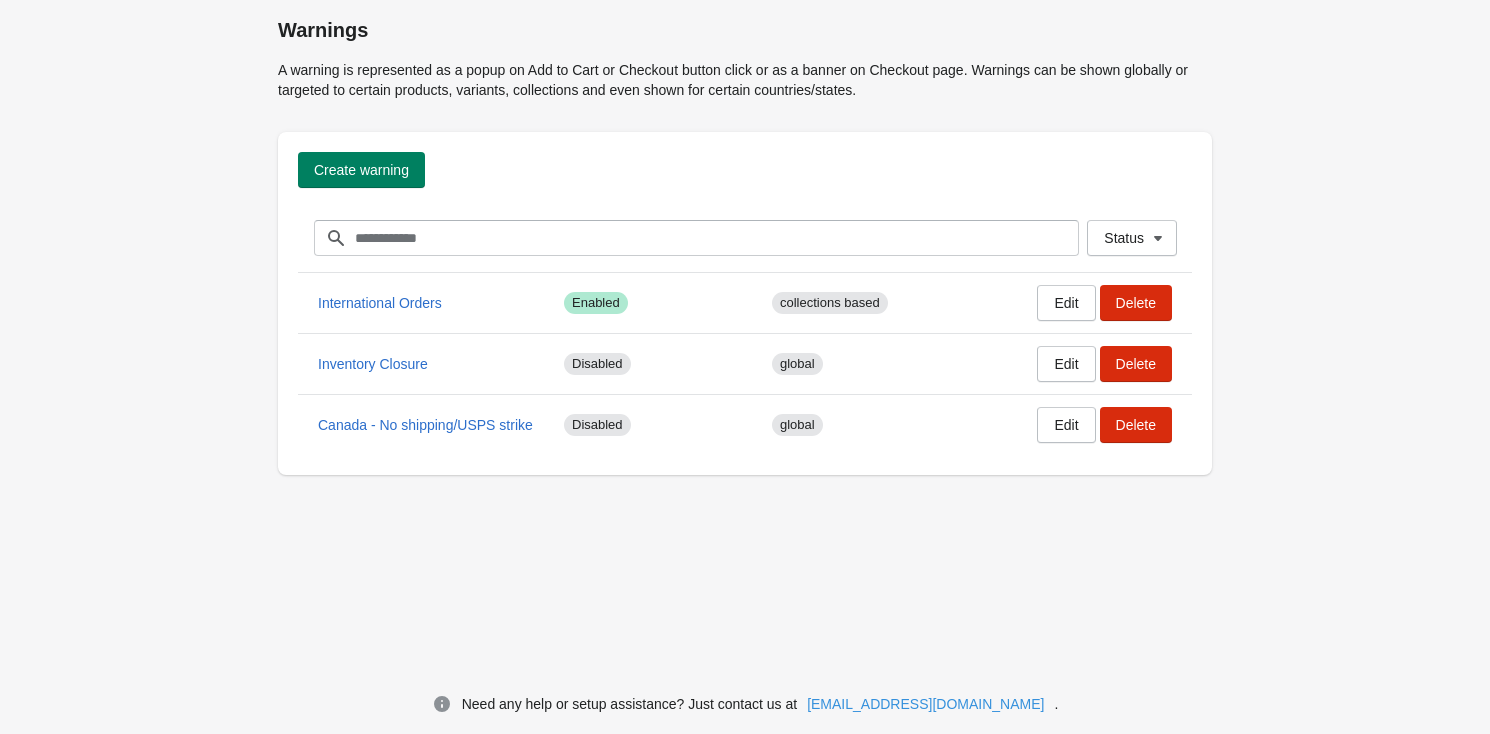 click on "Warnings A warning is represented as a popup on Add to Cart or Checkout button click or as a banner on Checkout page. Warnings can be shown globally or targeted to certain products, variants, collections and even shown for certain countries/states. Create warning Status Filter items Clear Status International Orders Success  Enabled collections based Edit Delete Inventory Closure Disabled global Edit Delete [GEOGRAPHIC_DATA] - No shipping/USPS strike Disabled global Edit Delete Need any help or setup assistance? Just contact us at  [EMAIL_ADDRESS][DOMAIN_NAME] ." at bounding box center [745, 332] 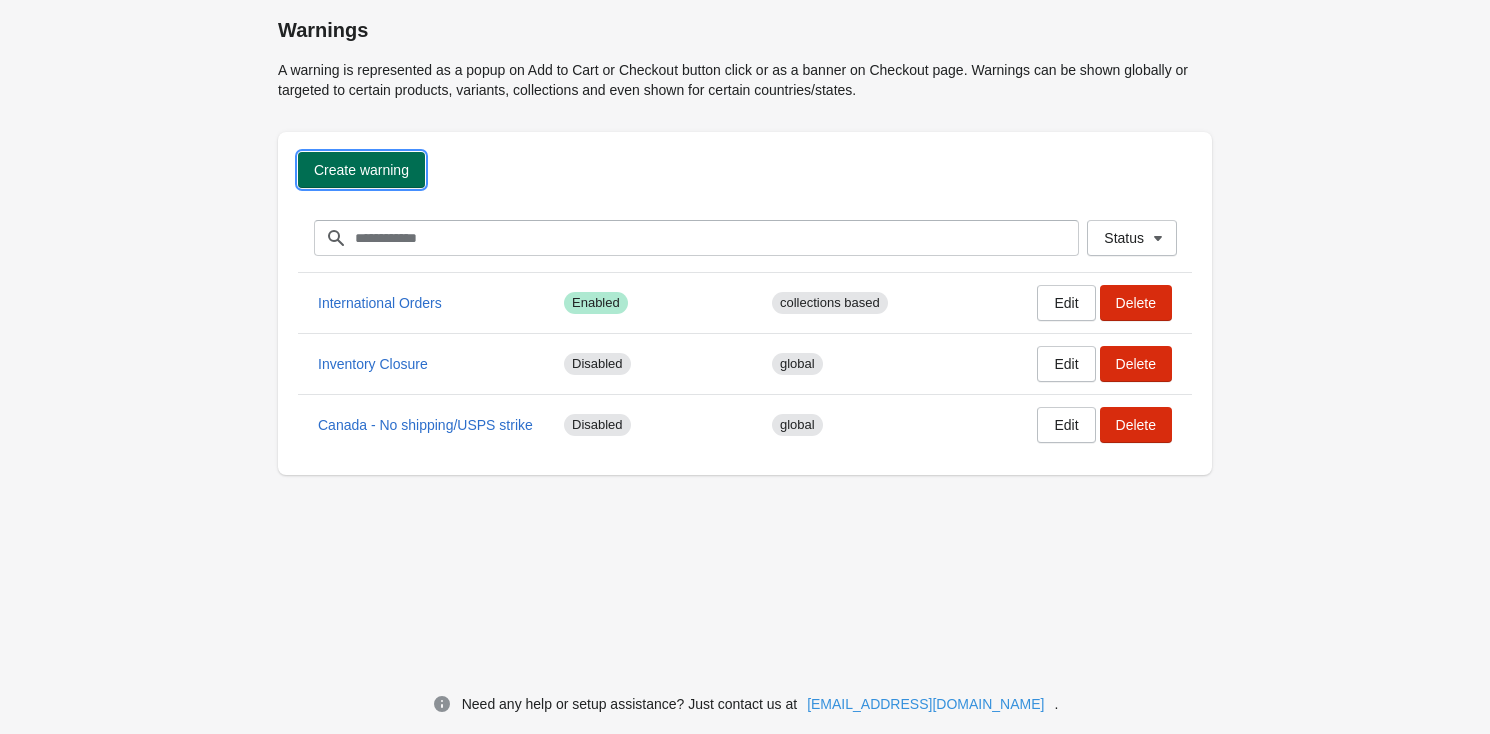 click on "Create warning" at bounding box center [361, 170] 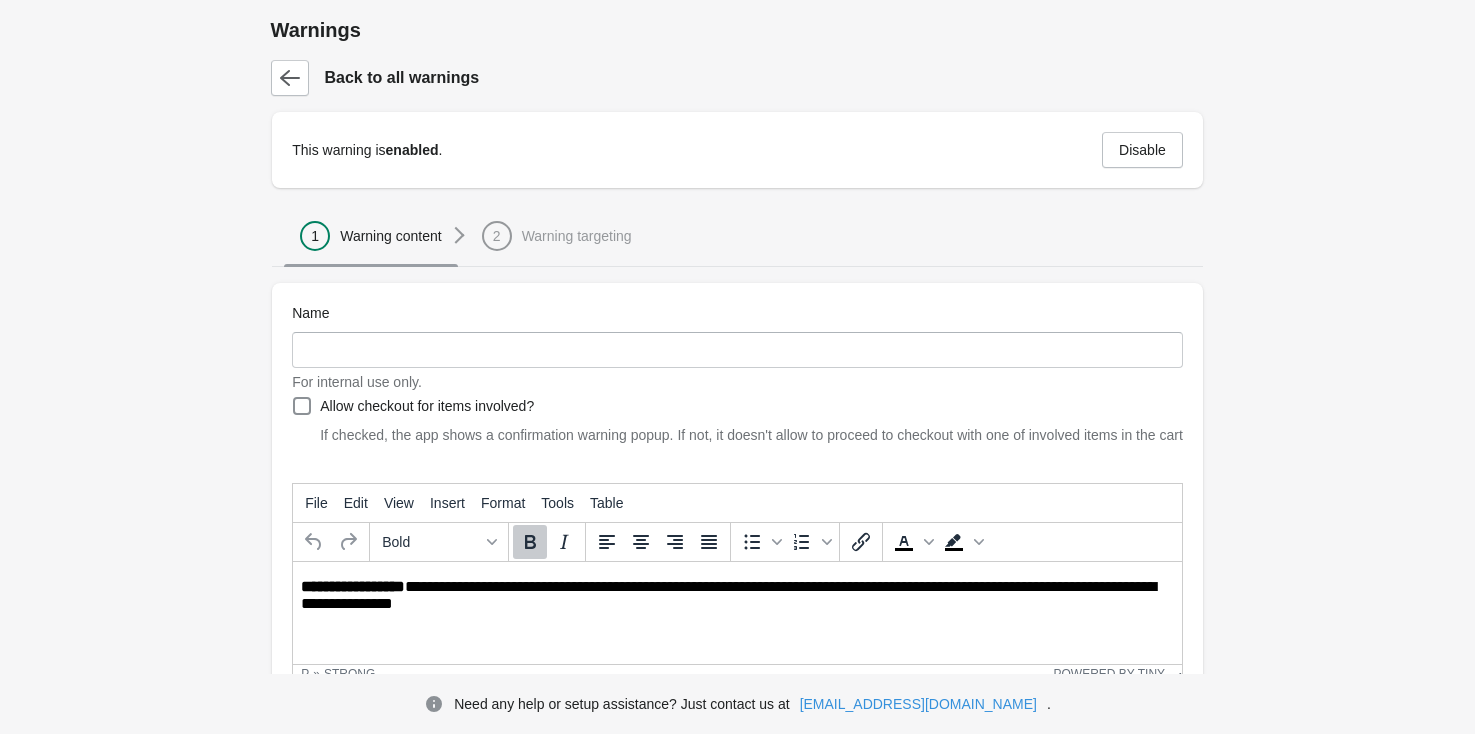 scroll, scrollTop: 0, scrollLeft: 0, axis: both 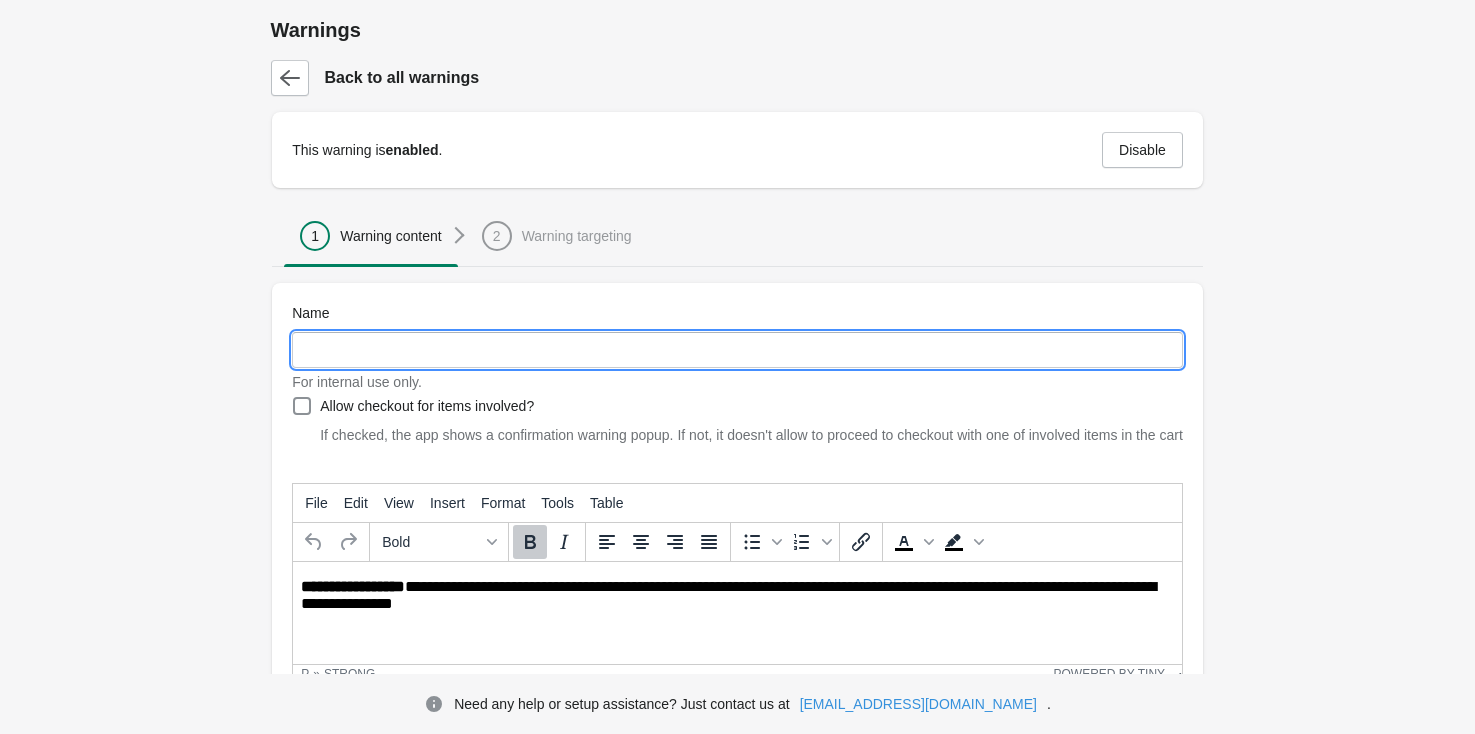 click on "Name" at bounding box center (737, 350) 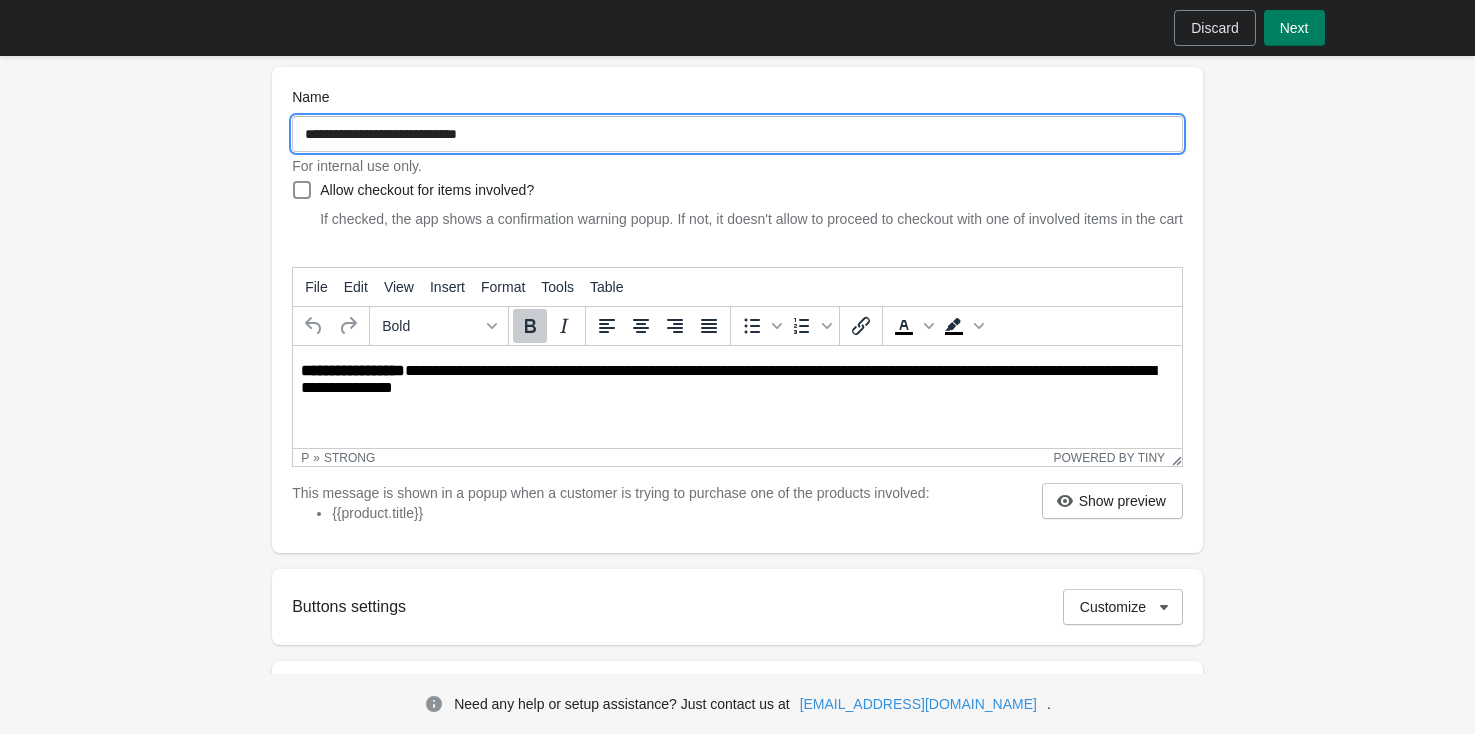 scroll, scrollTop: 289, scrollLeft: 0, axis: vertical 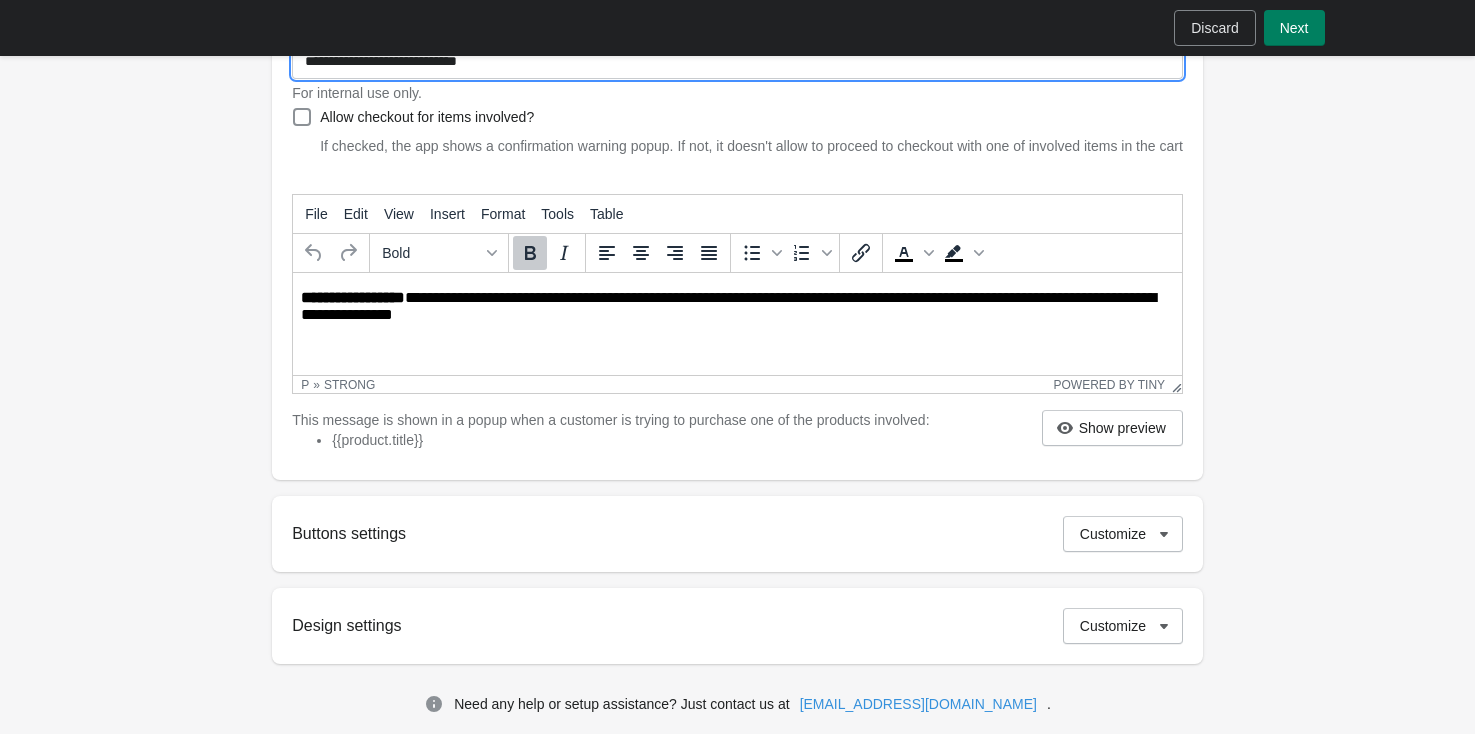 type on "**********" 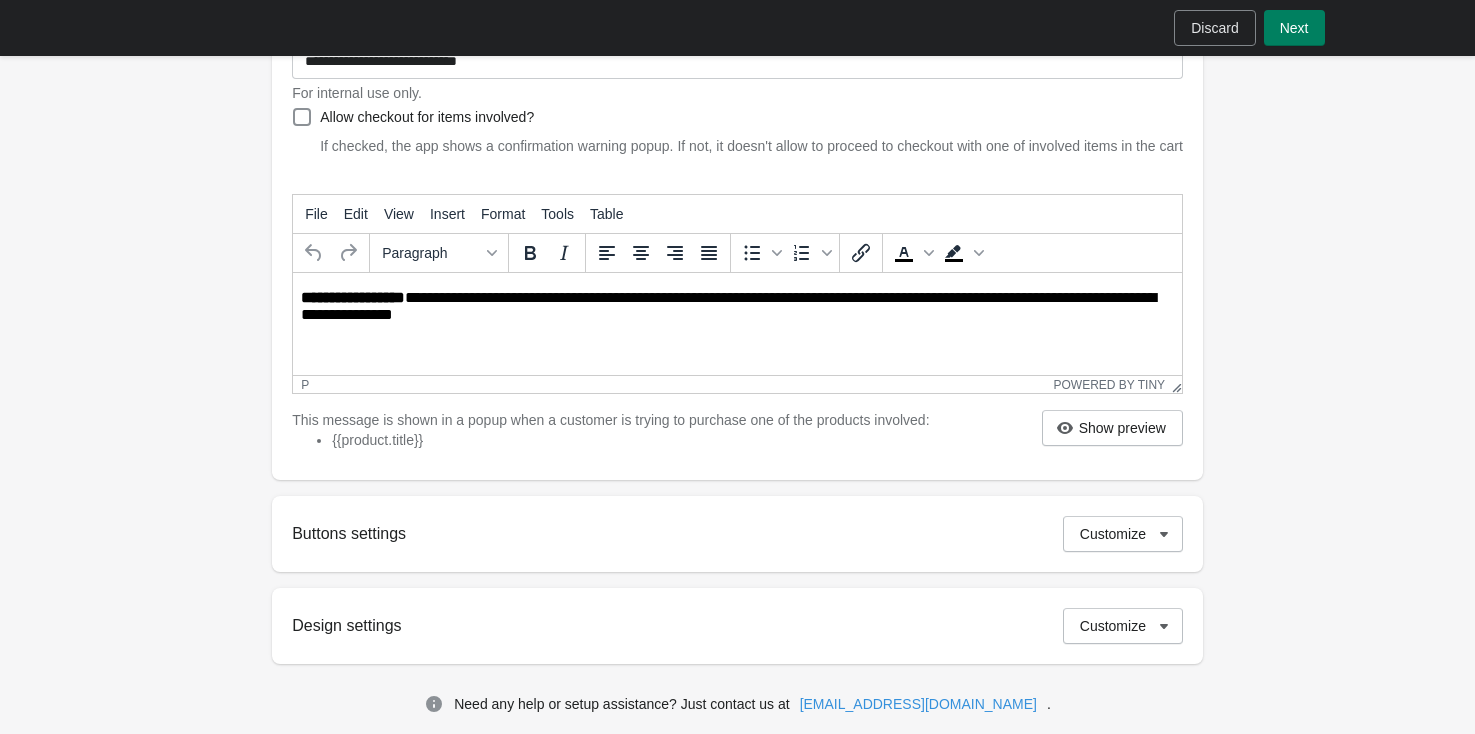 click on "**********" at bounding box center (353, 297) 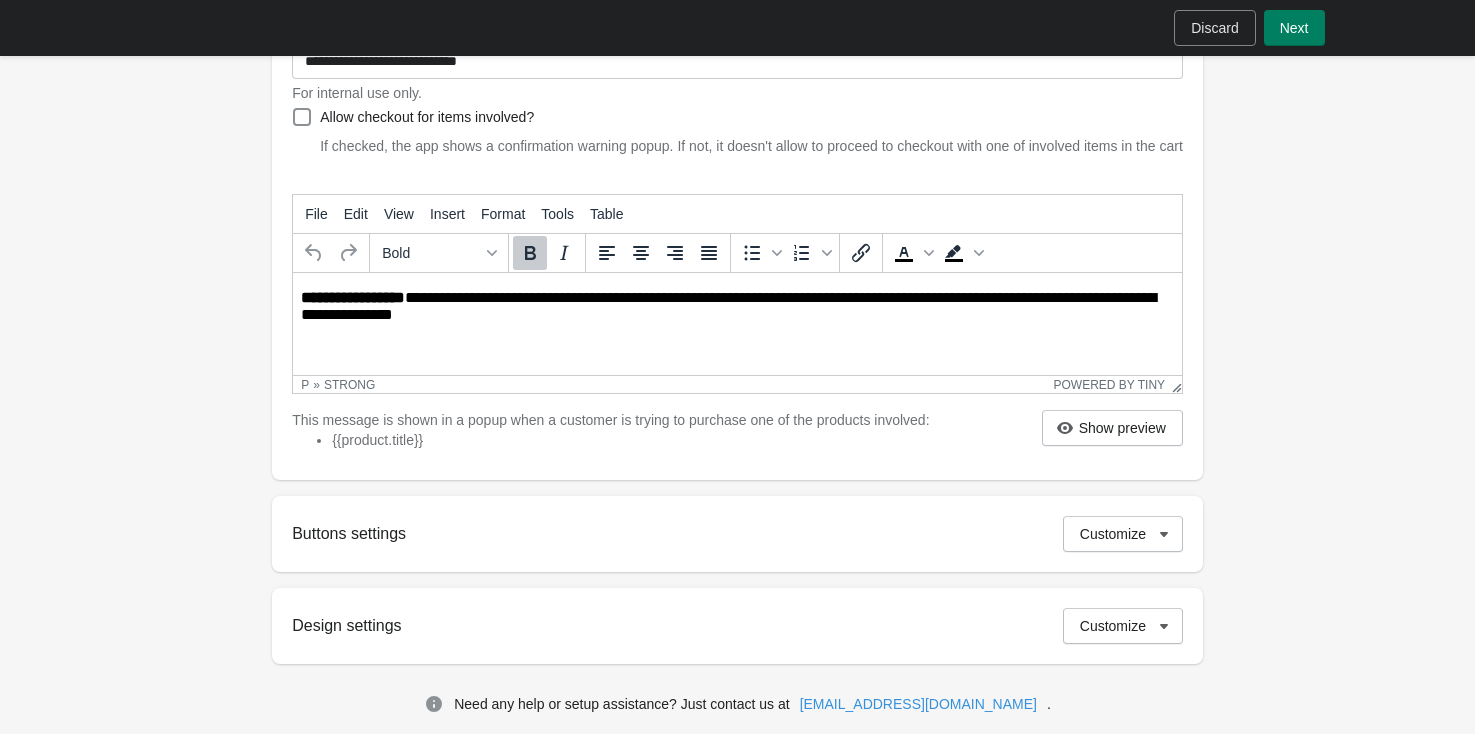 click on "**********" at bounding box center (737, 307) 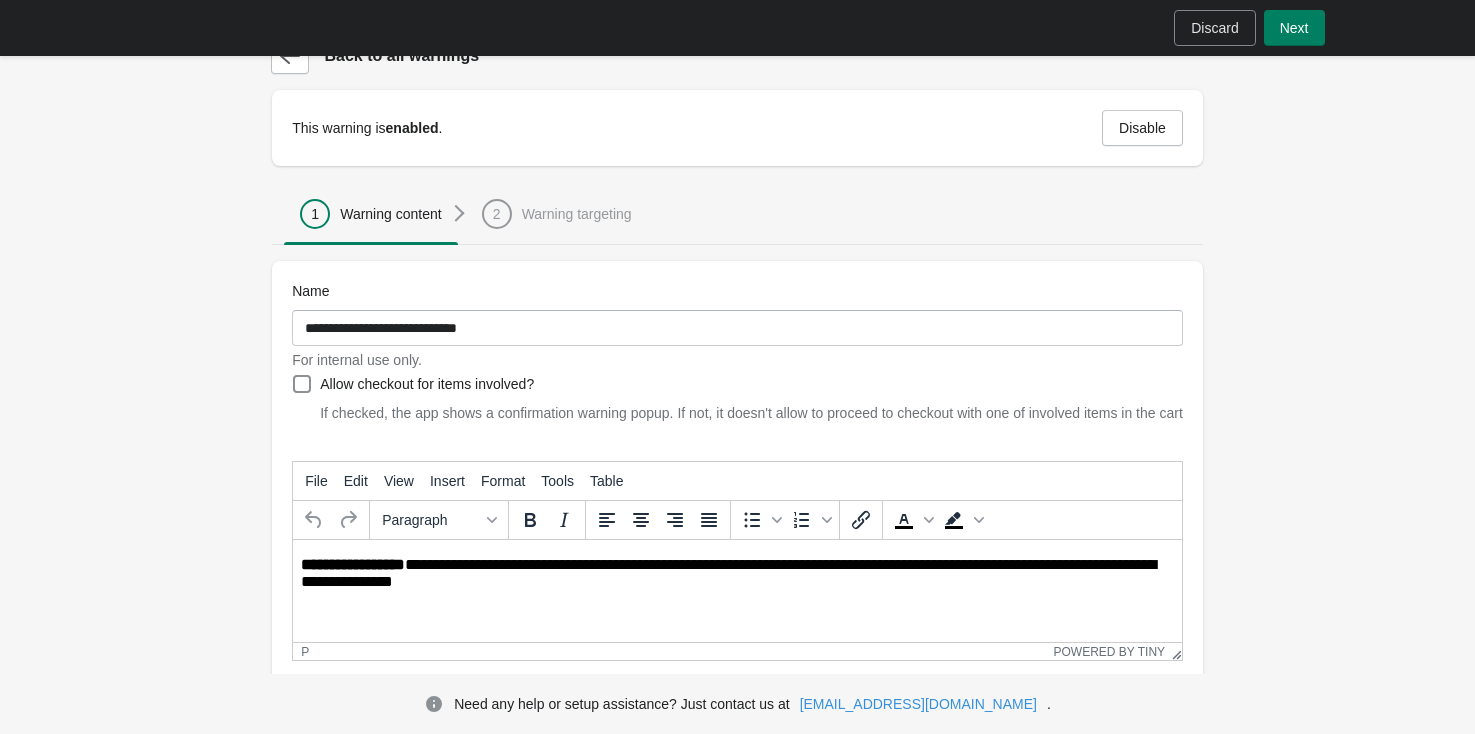 scroll, scrollTop: 259, scrollLeft: 0, axis: vertical 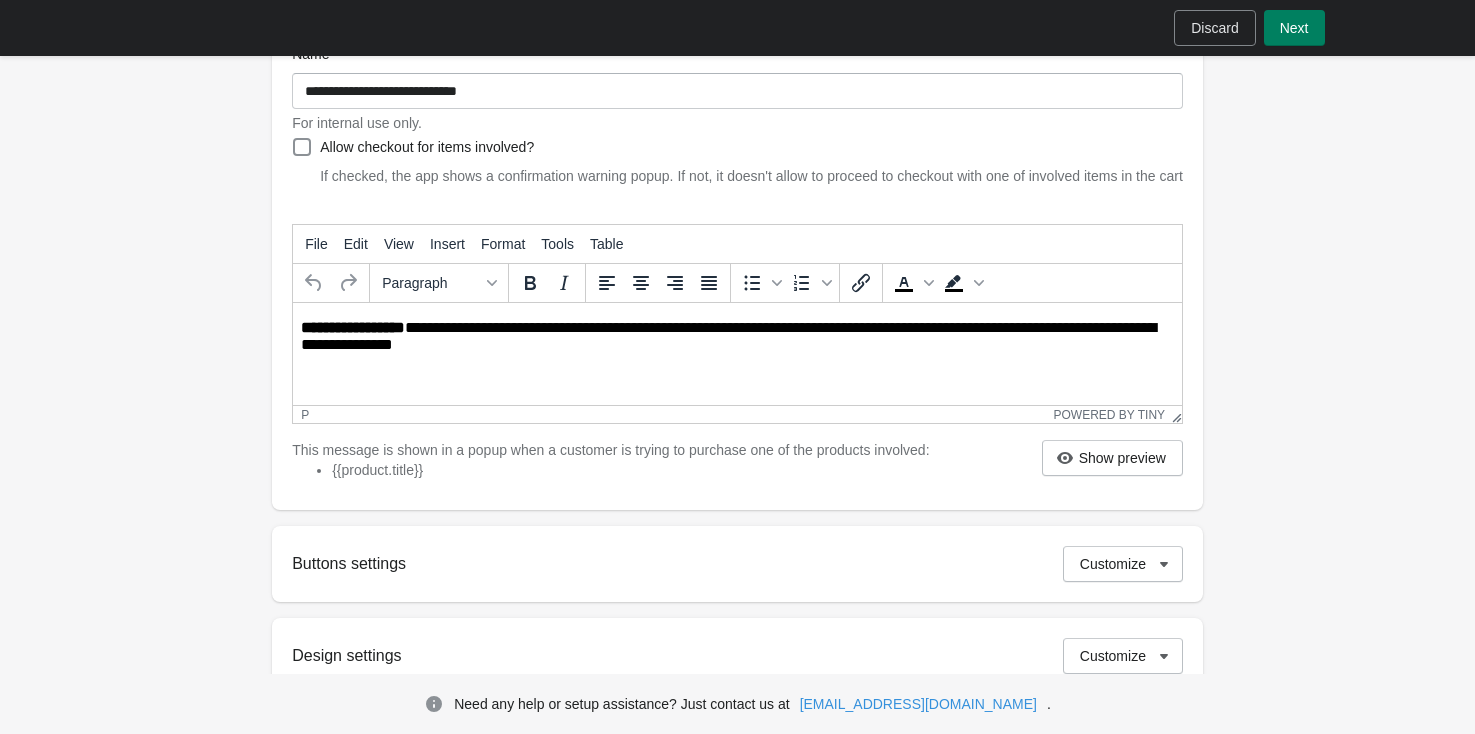click on "**********" at bounding box center (737, 337) 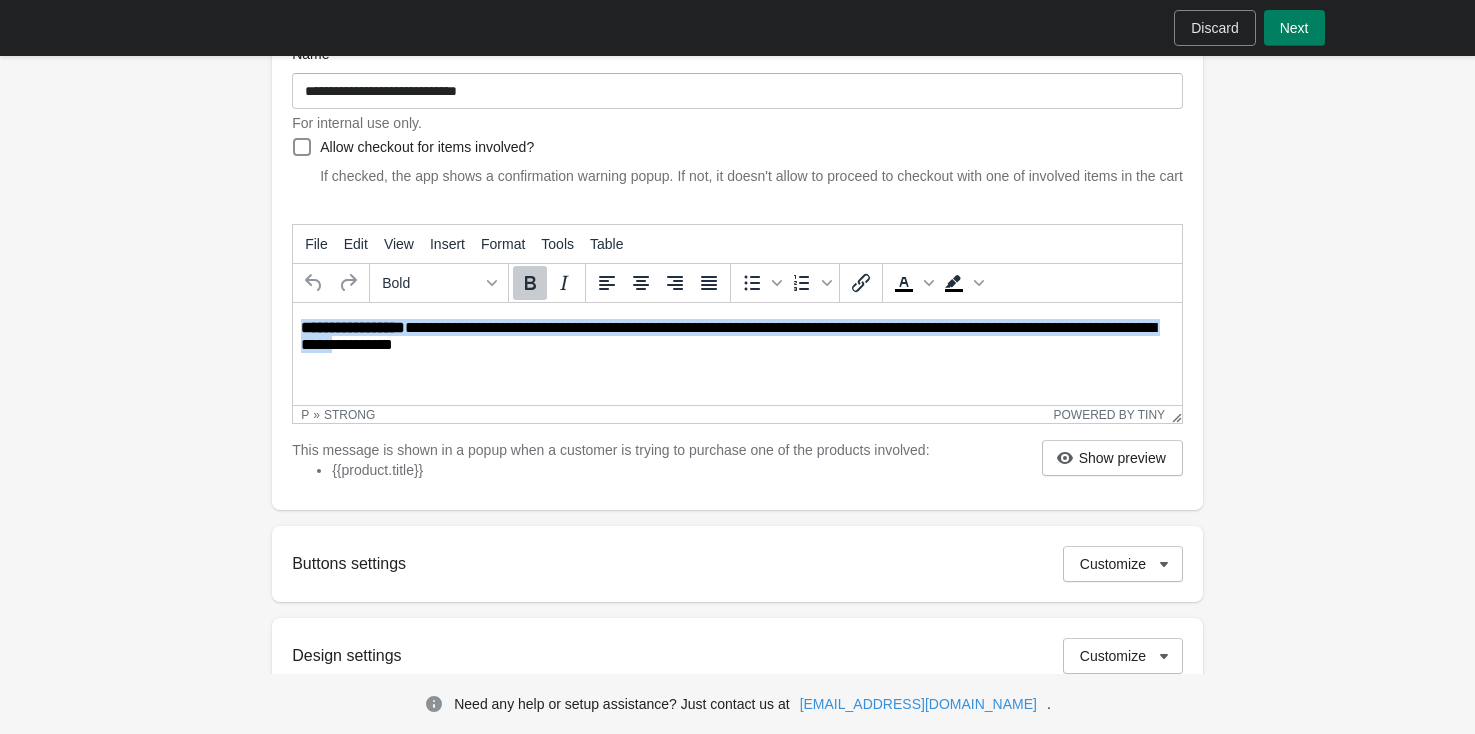 drag, startPoint x: 413, startPoint y: 345, endPoint x: 282, endPoint y: 320, distance: 133.36417 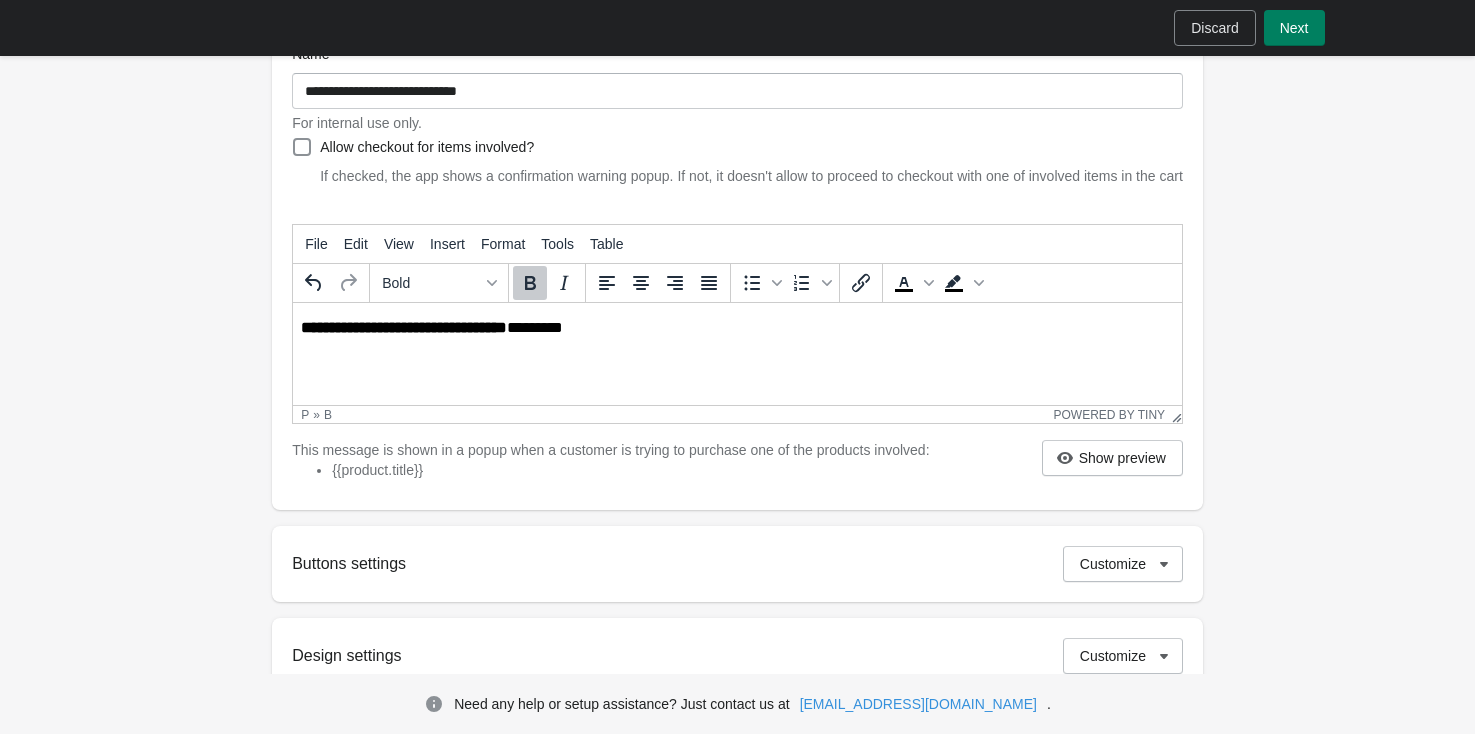 click on "**********" at bounding box center (404, 327) 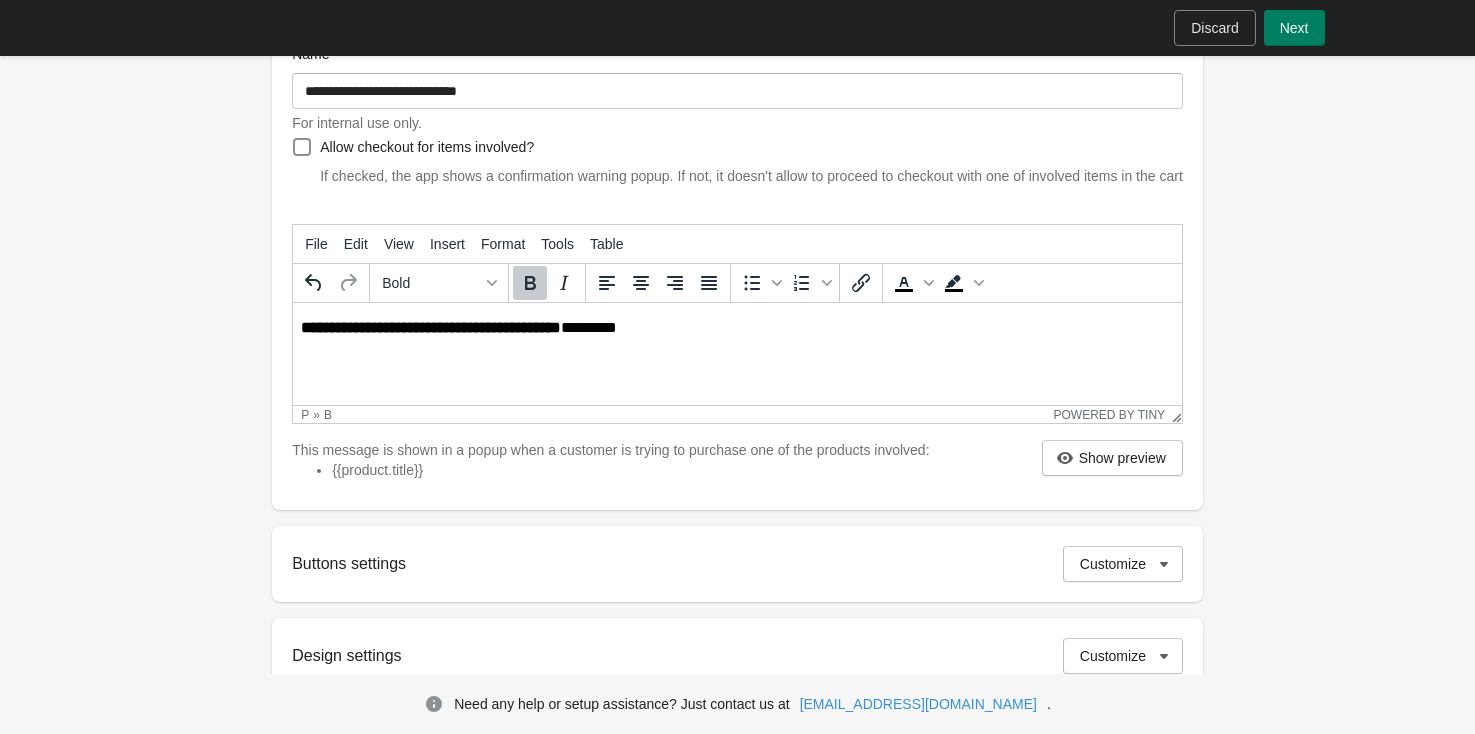 click on "**********" at bounding box center [739, 328] 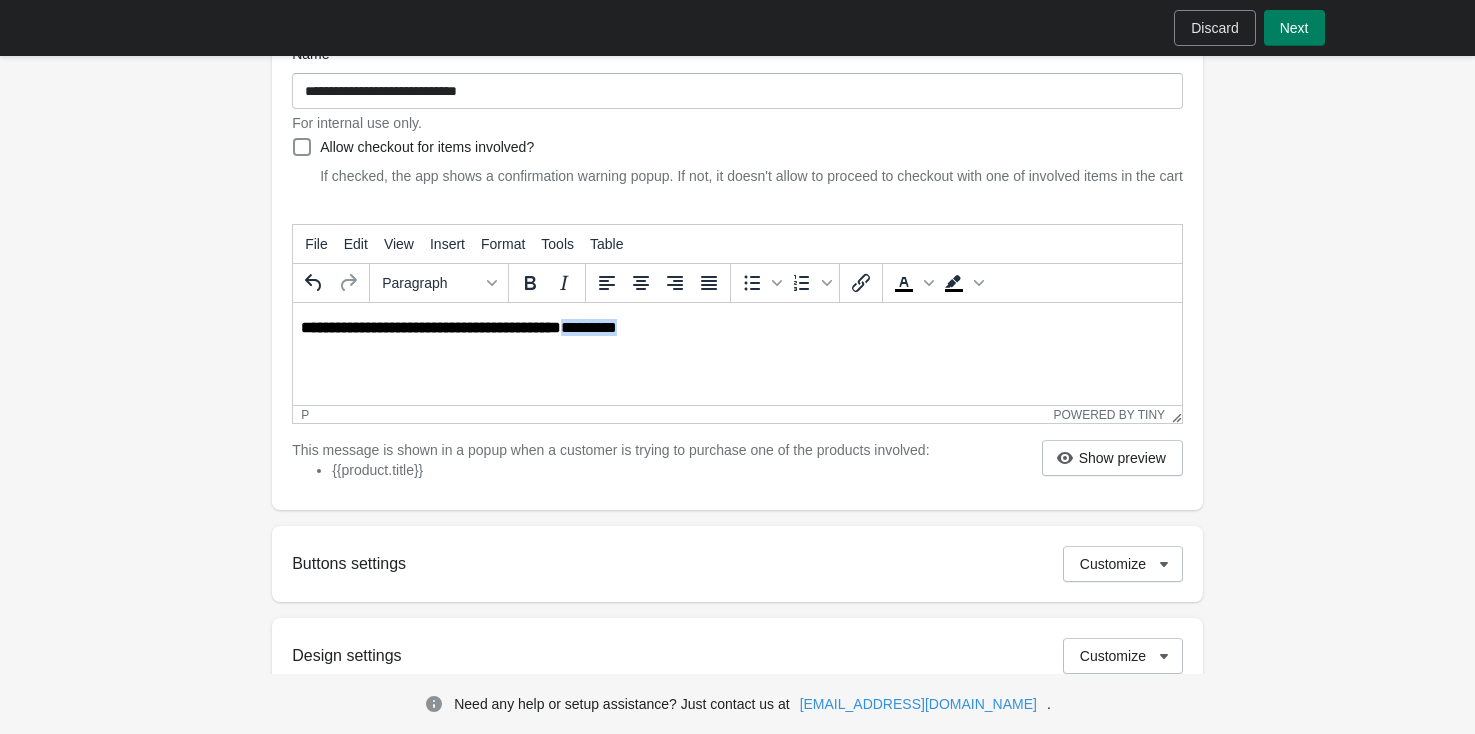 drag, startPoint x: 687, startPoint y: 333, endPoint x: 610, endPoint y: 328, distance: 77.16217 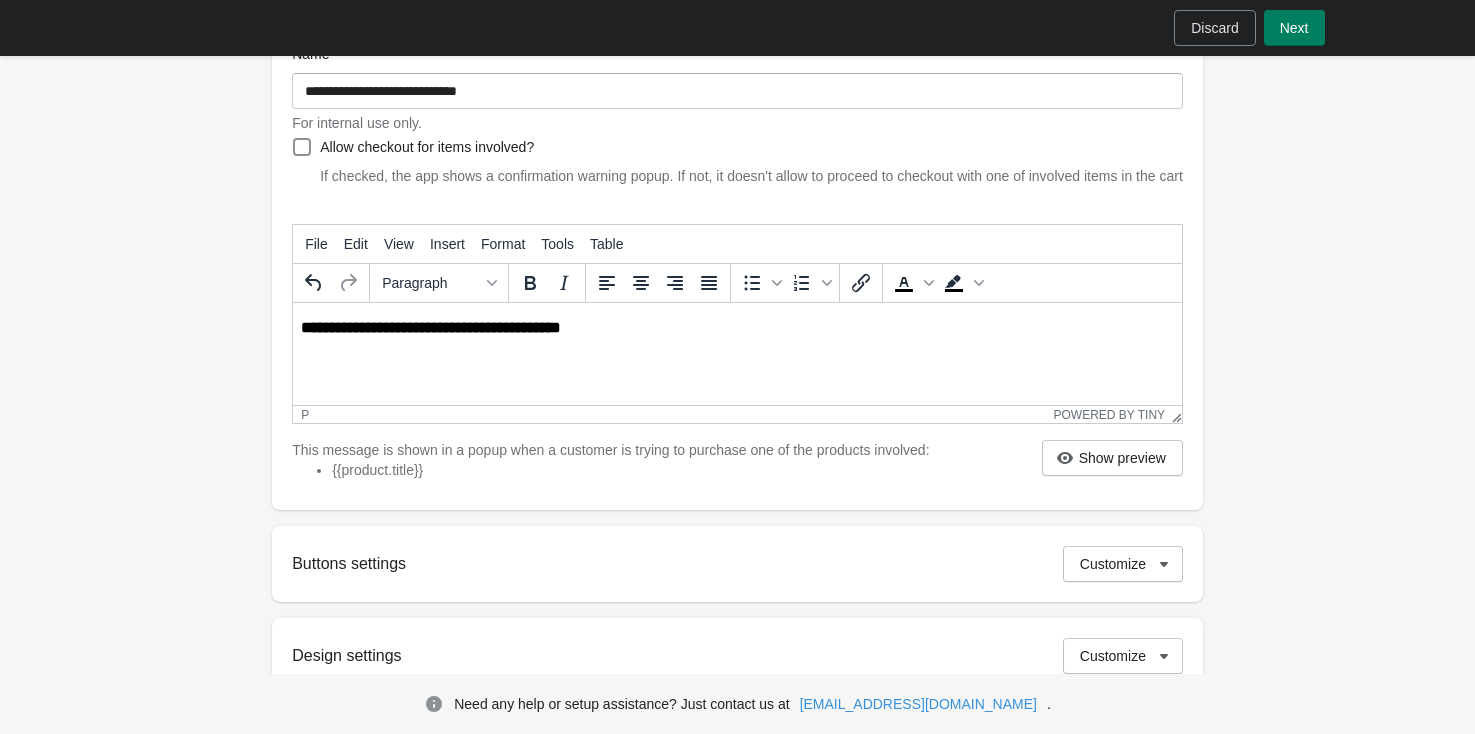 click on "**********" at bounding box center [431, 327] 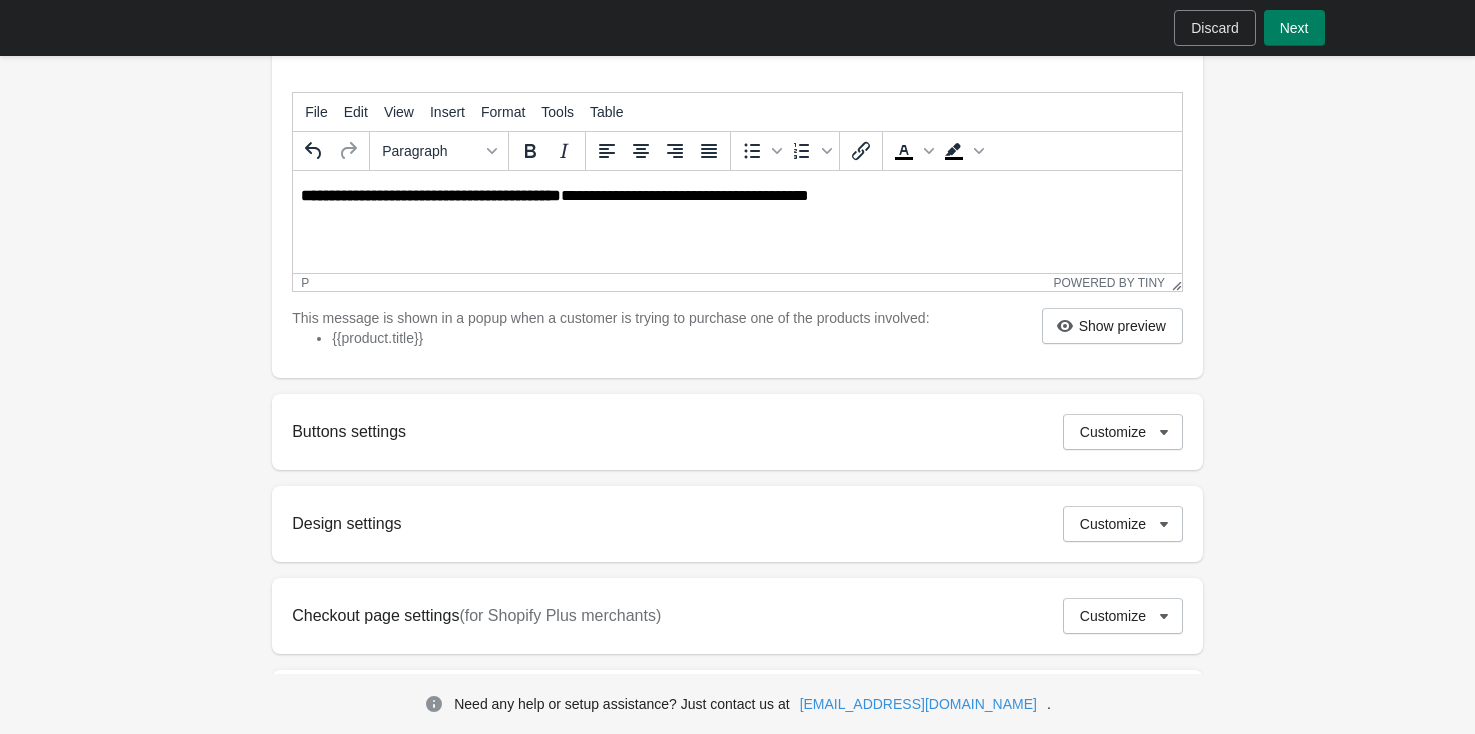 scroll, scrollTop: 395, scrollLeft: 0, axis: vertical 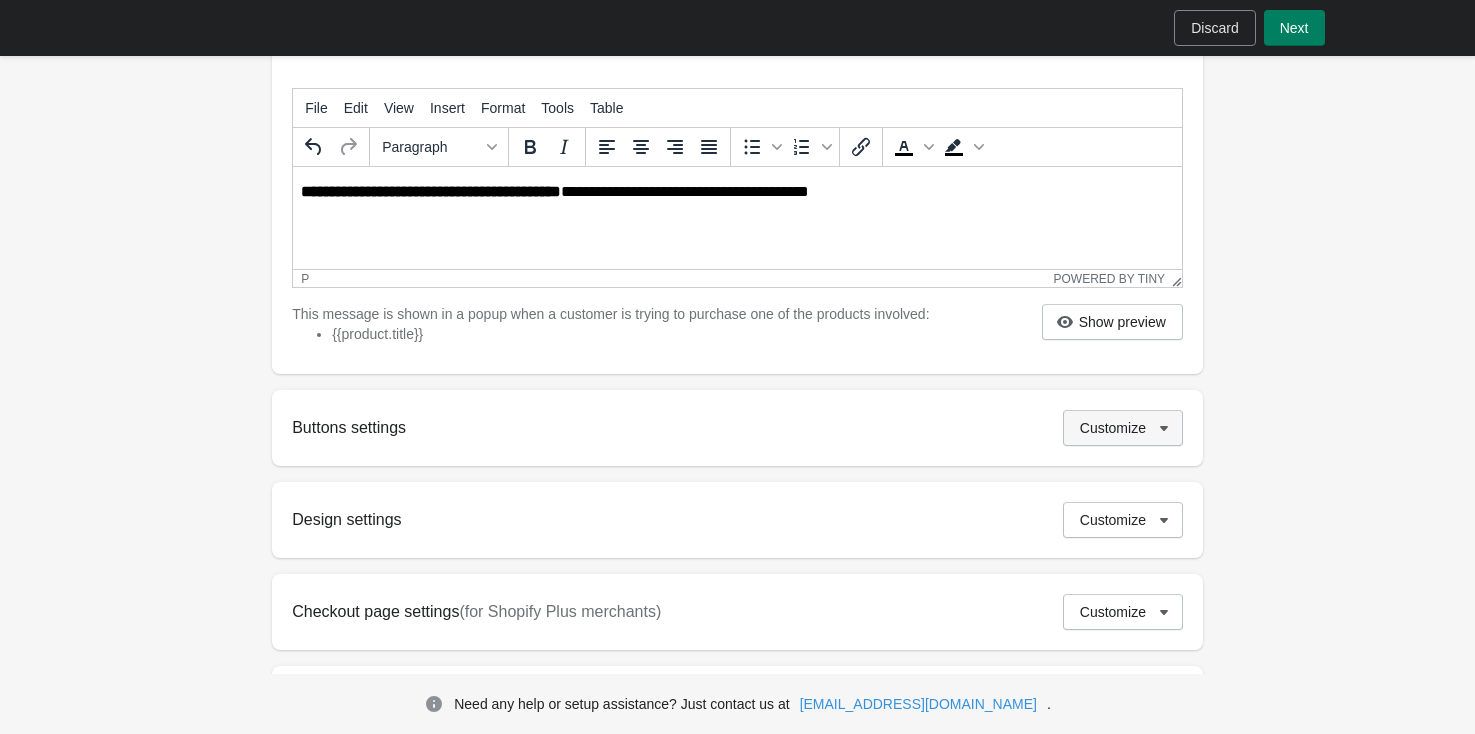 click on "Customize" at bounding box center (1123, 428) 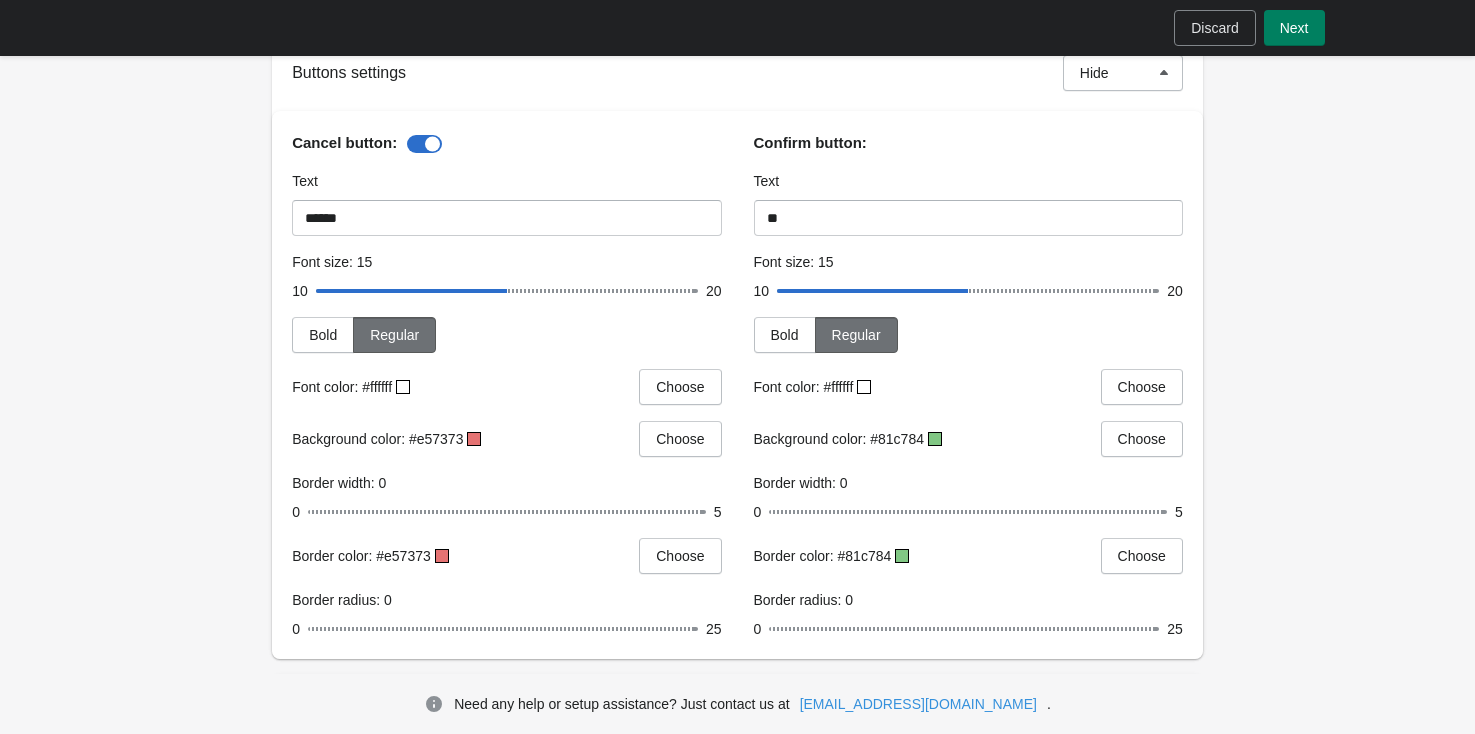 scroll, scrollTop: 366, scrollLeft: 0, axis: vertical 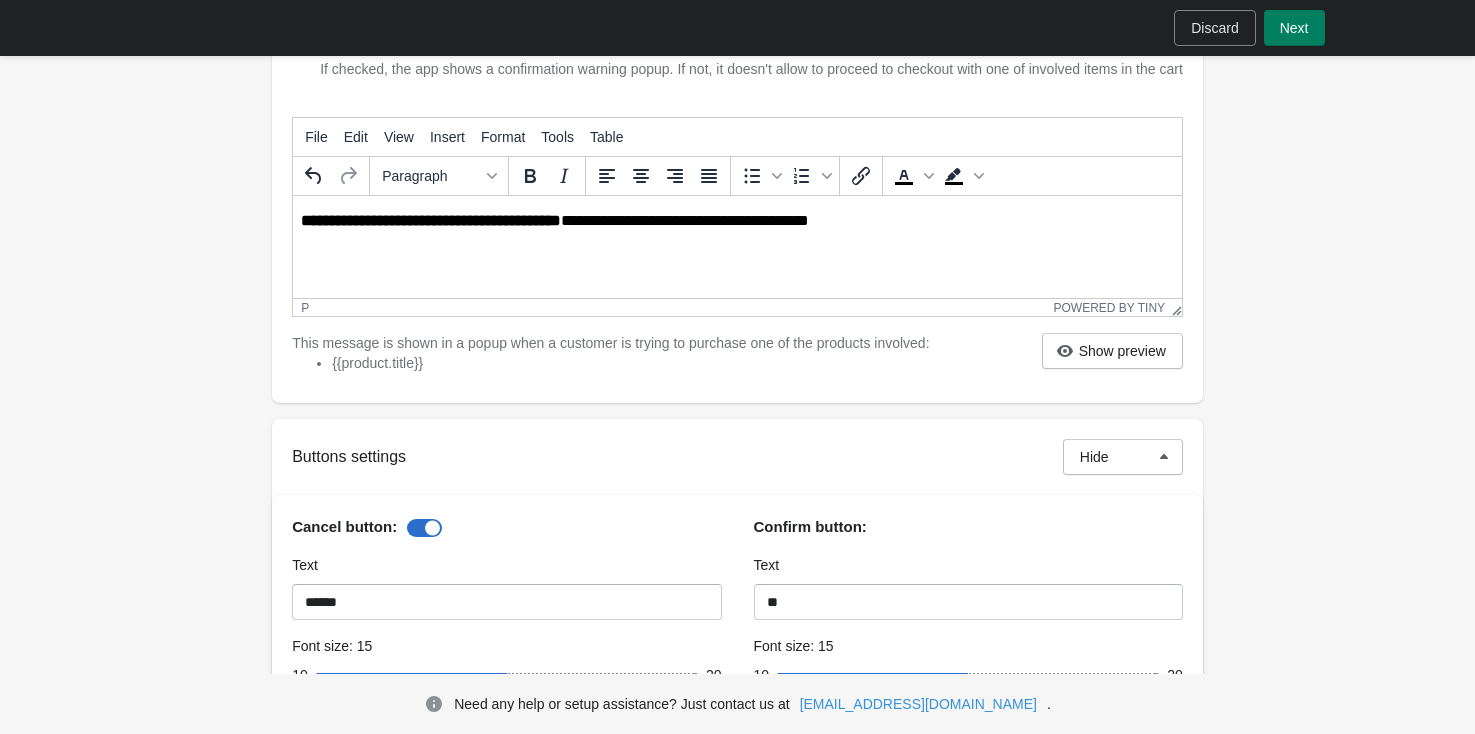 click at bounding box center [424, 528] 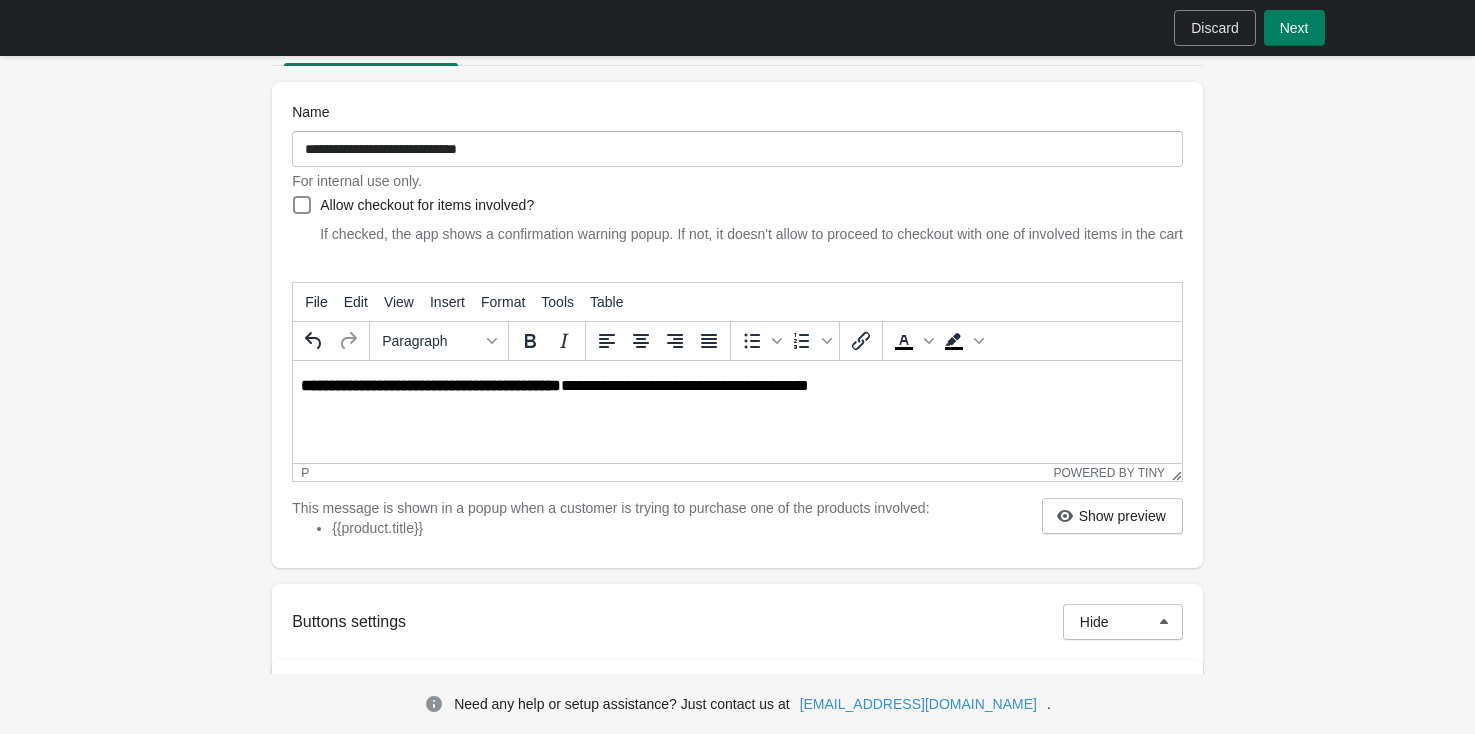 scroll, scrollTop: 0, scrollLeft: 0, axis: both 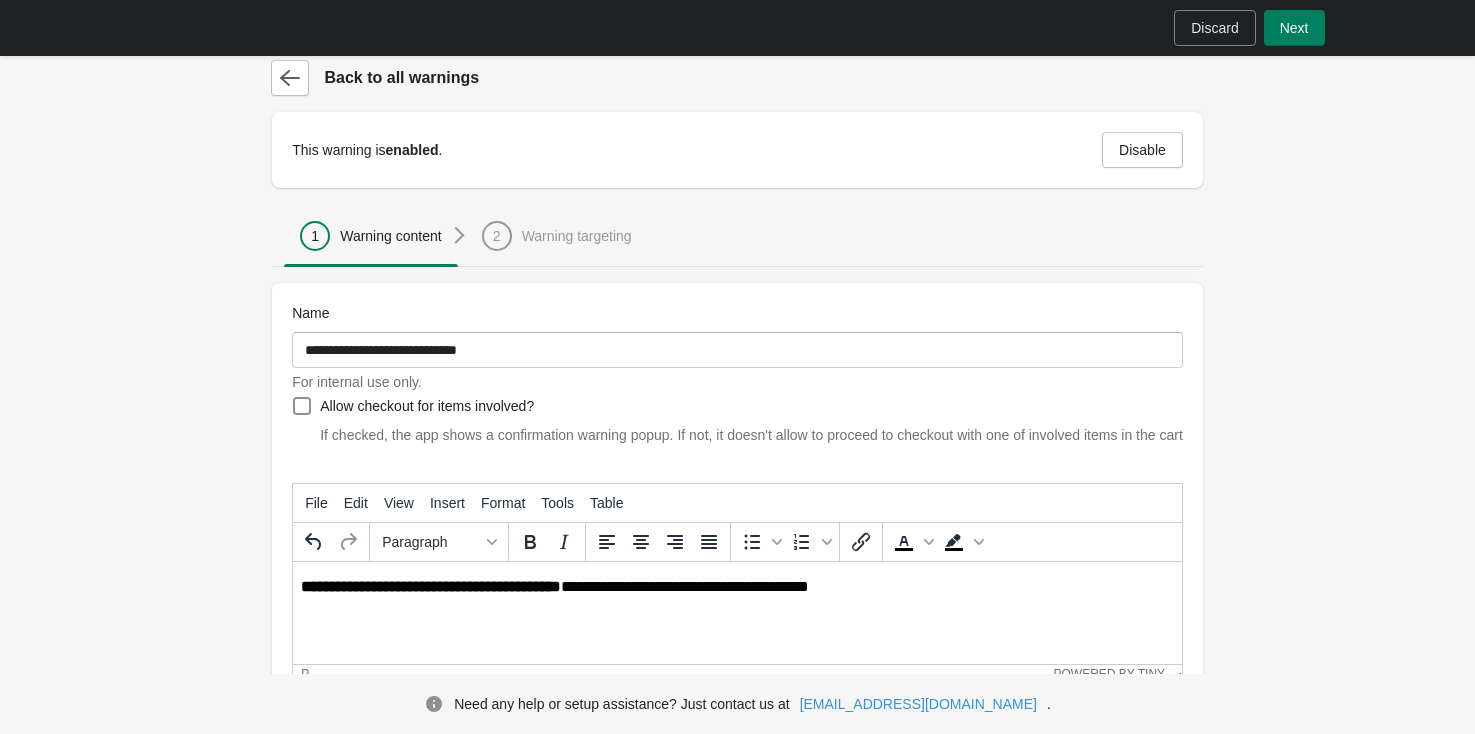 click on "**********" at bounding box center [739, 587] 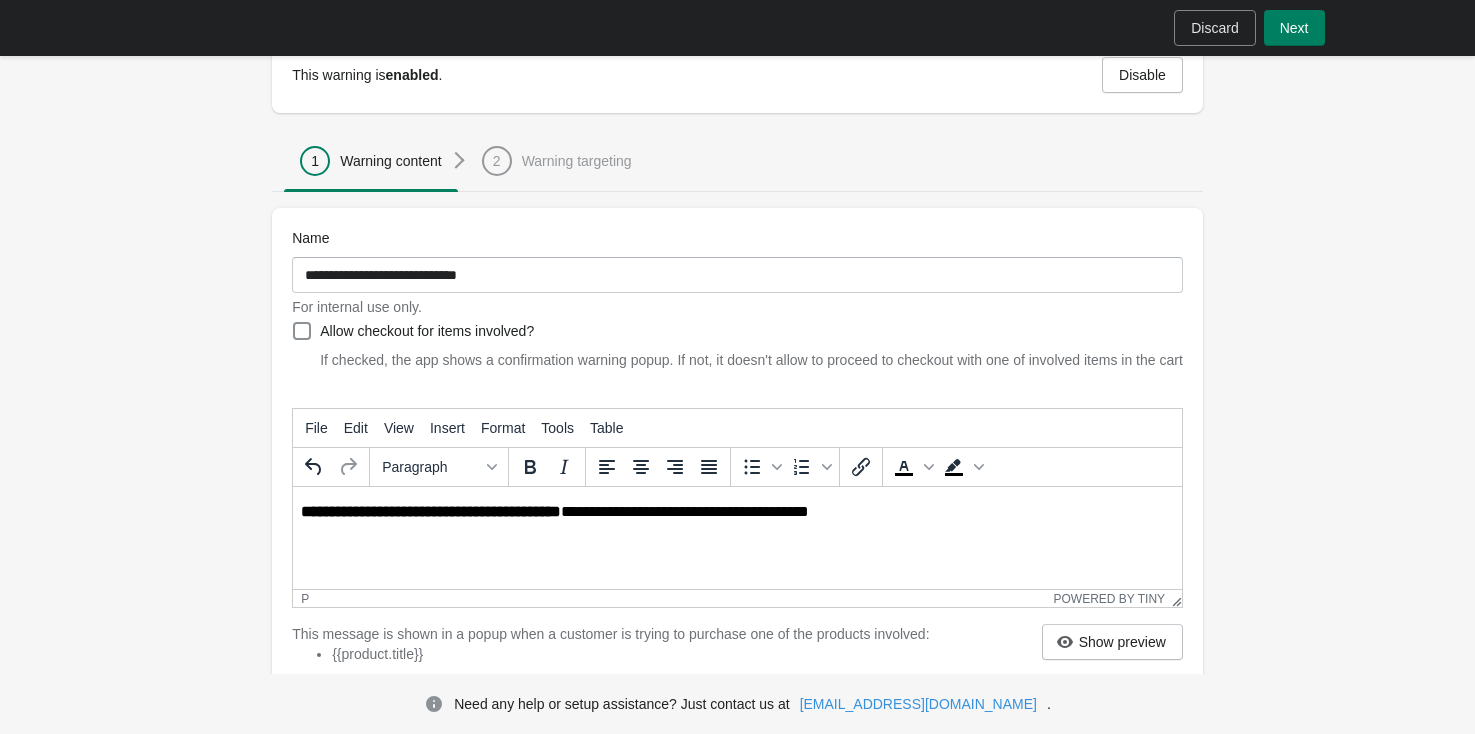 scroll, scrollTop: 160, scrollLeft: 0, axis: vertical 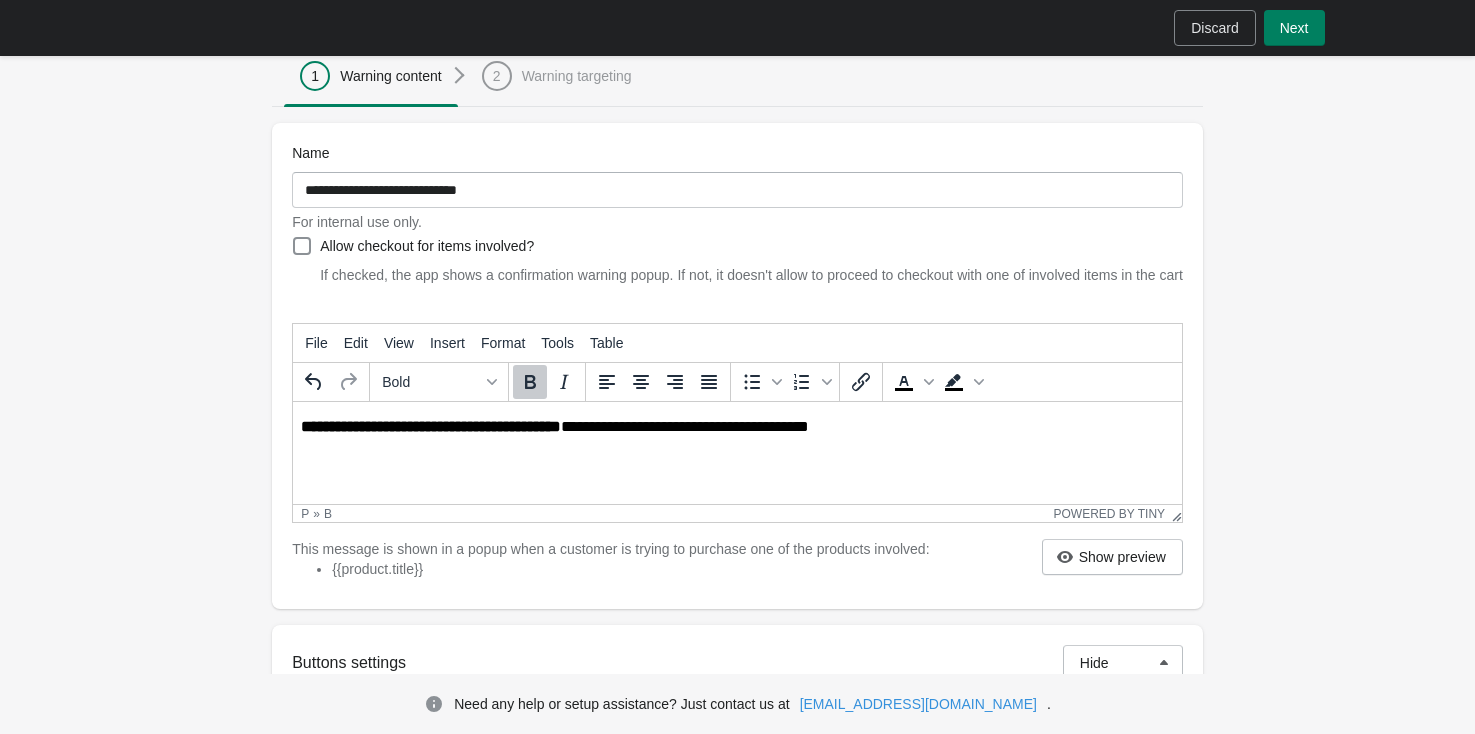 click on "**********" at bounding box center (431, 426) 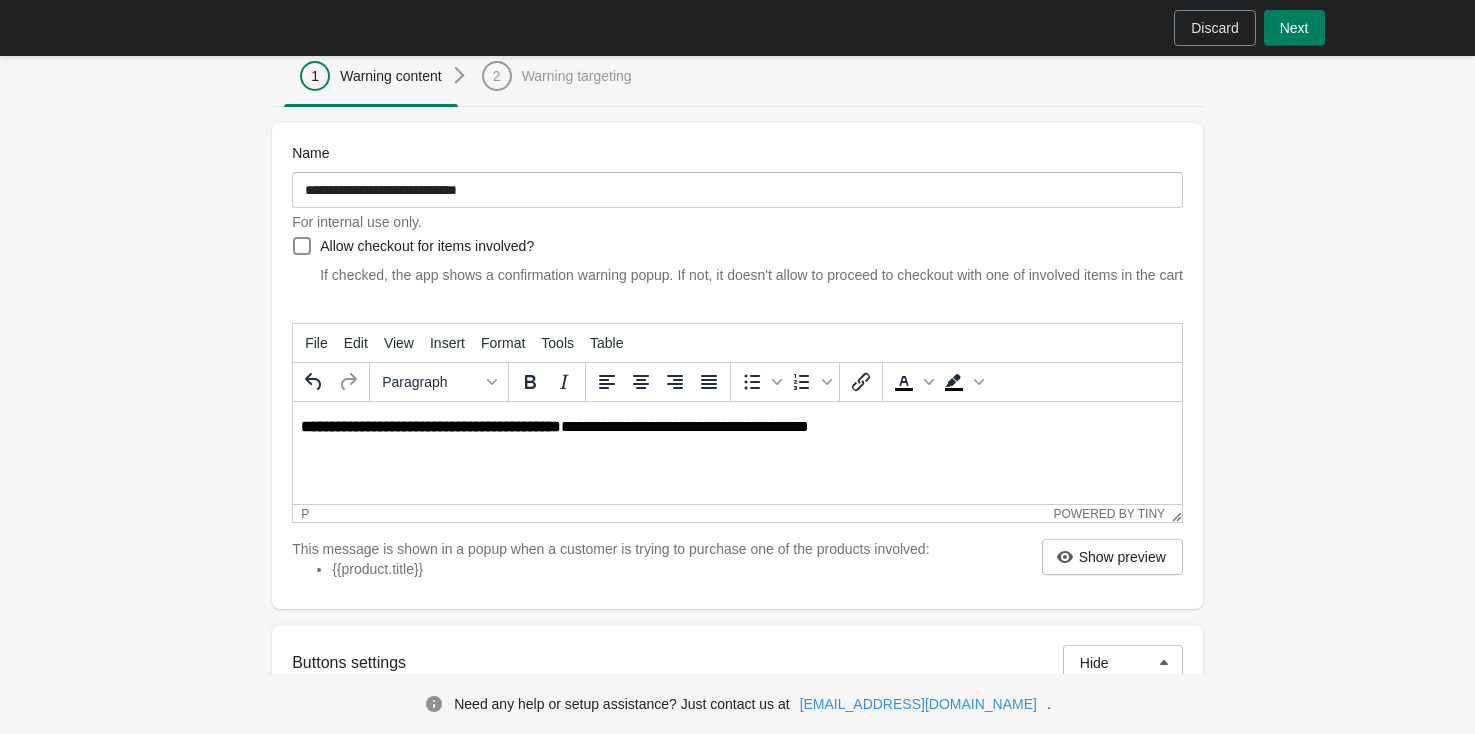 click on "**********" at bounding box center (737, 427) 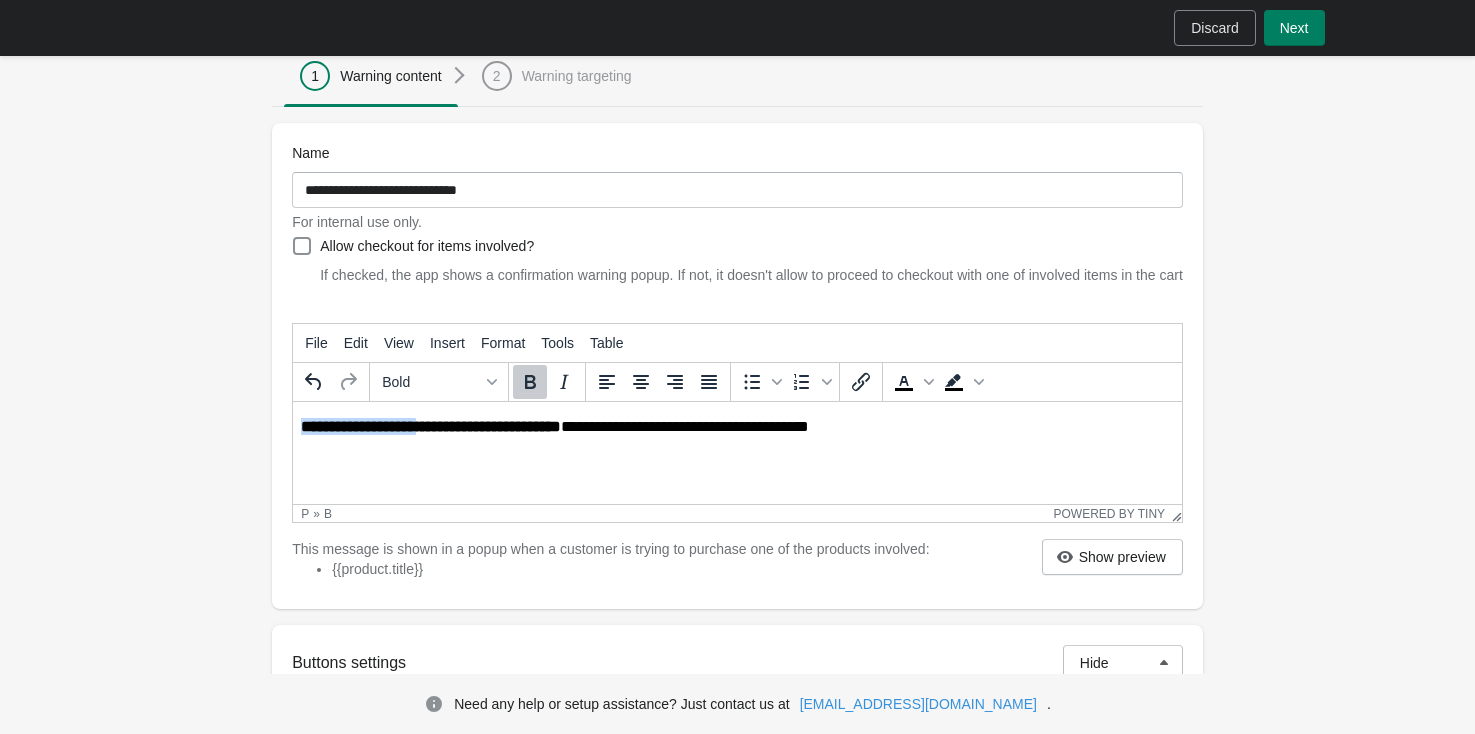 drag, startPoint x: 435, startPoint y: 426, endPoint x: 296, endPoint y: 422, distance: 139.05754 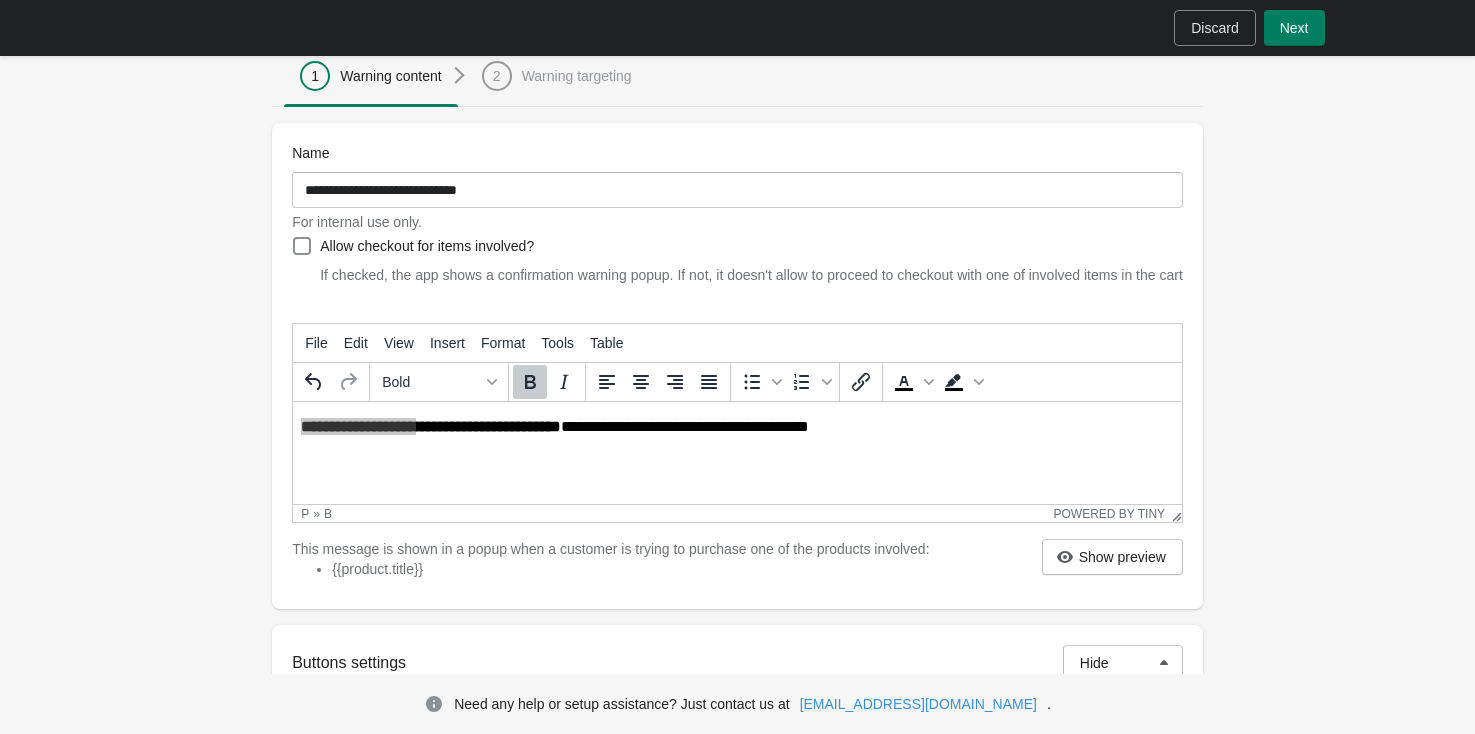 click 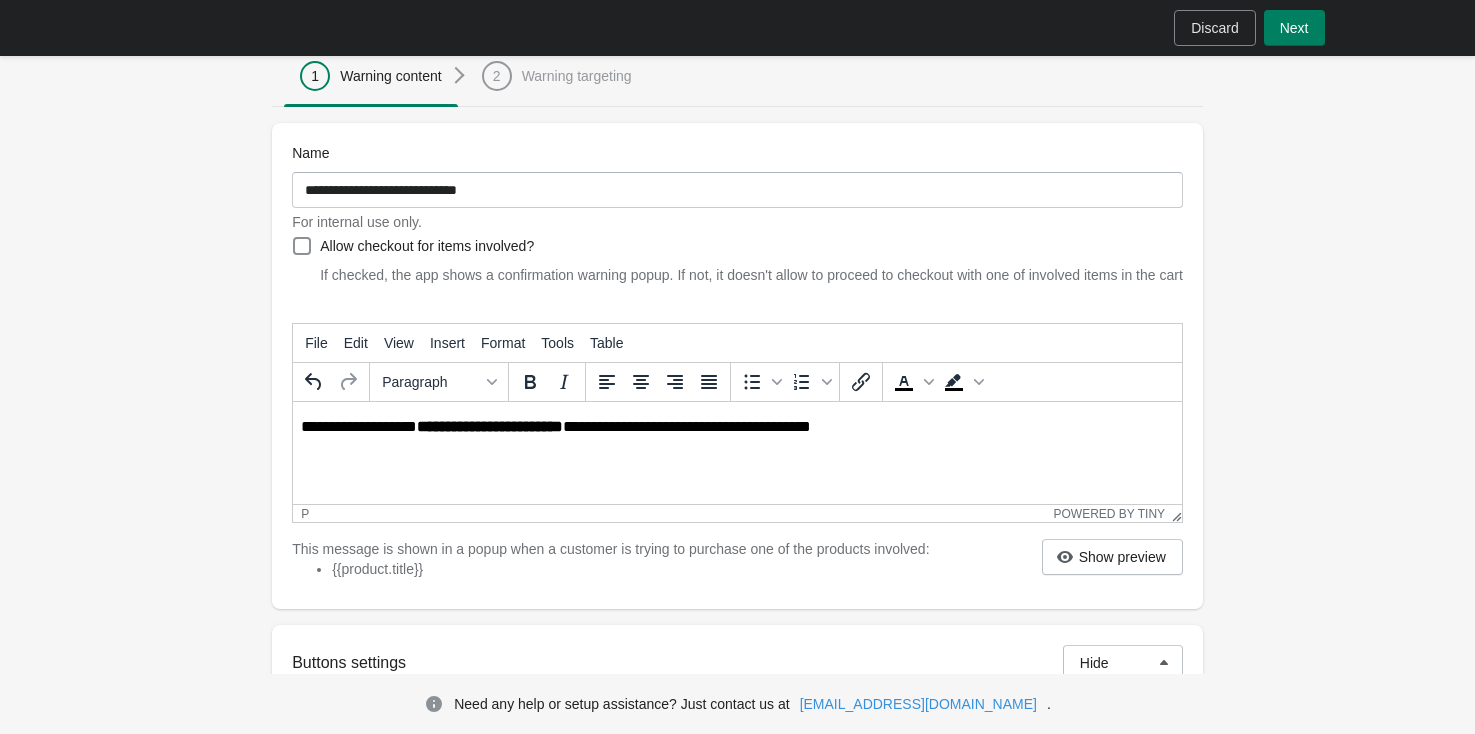 click on "**********" at bounding box center (737, 427) 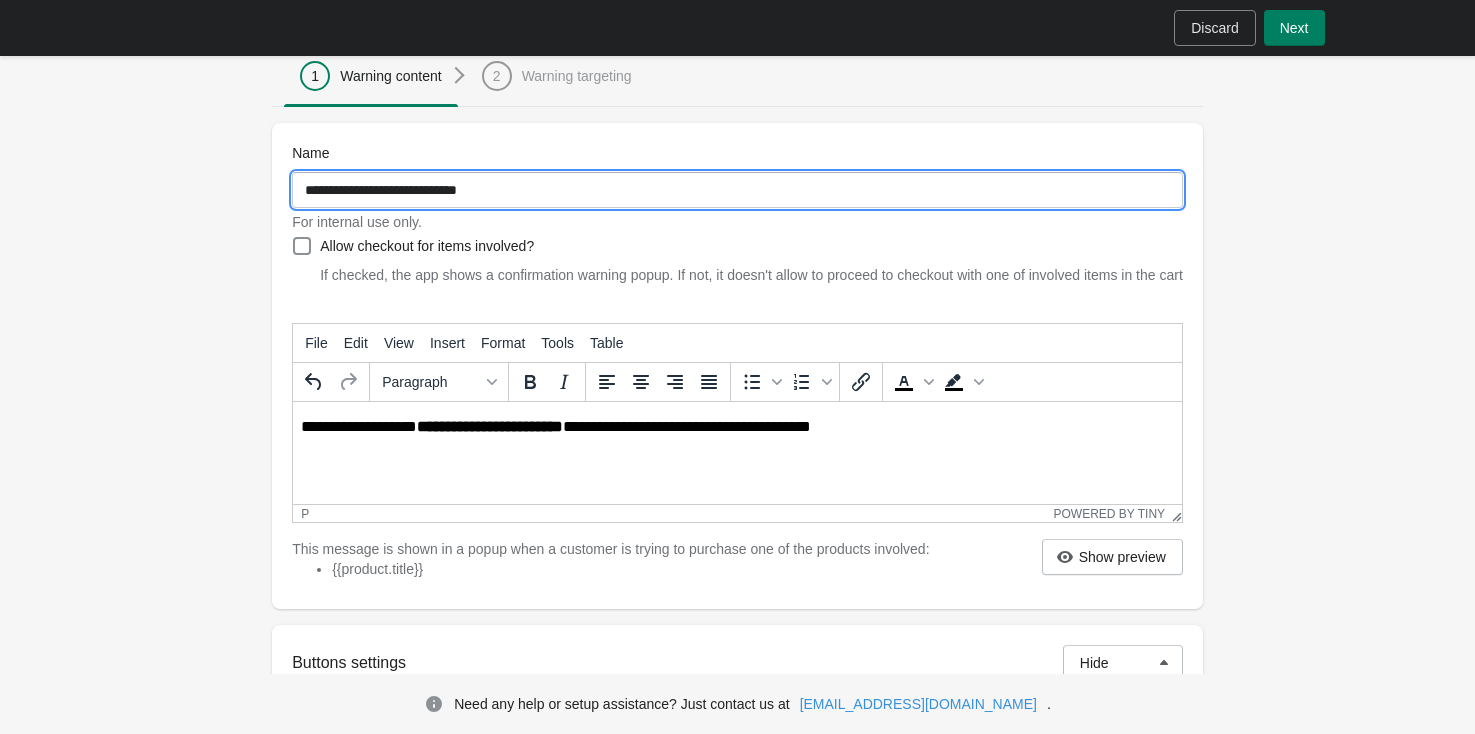 click on "**********" at bounding box center [737, 190] 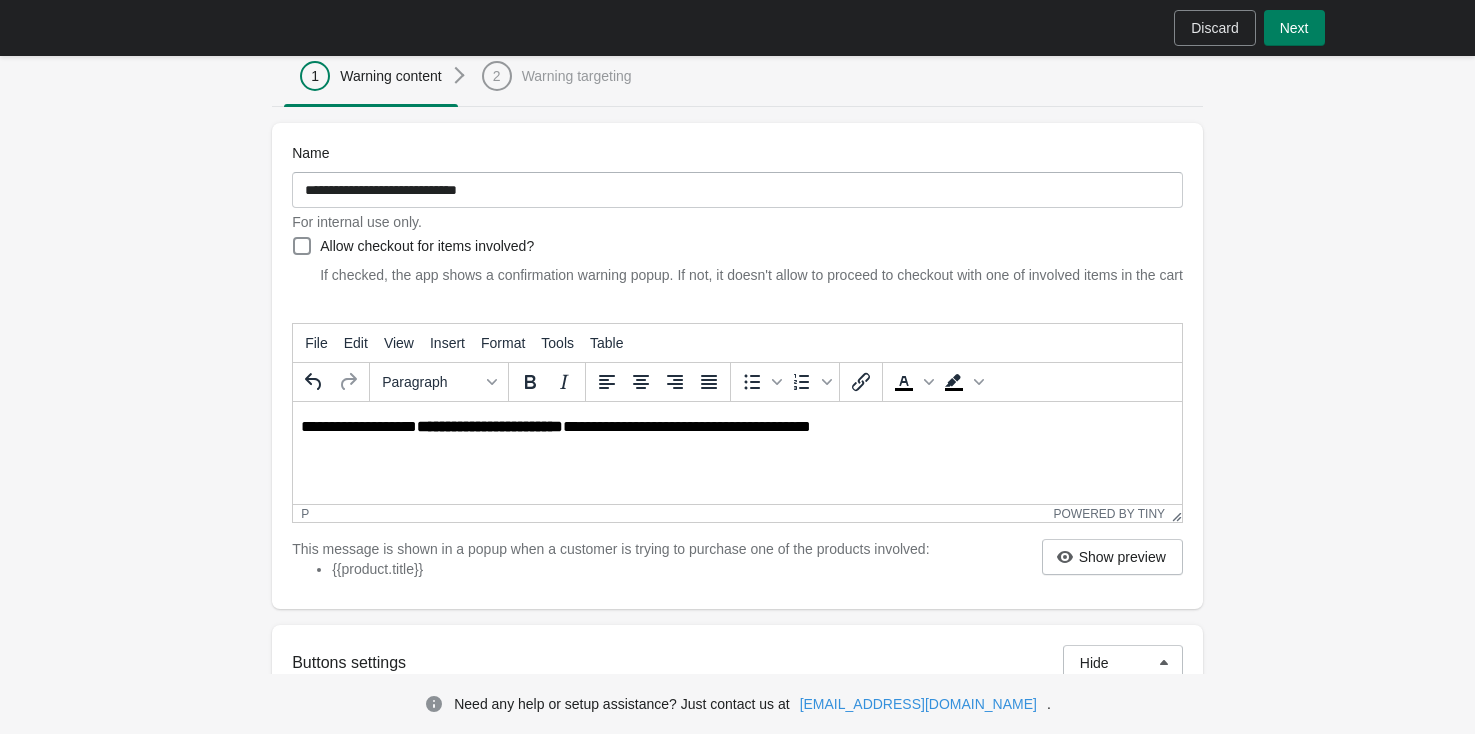 click on "**********" at bounding box center [490, 426] 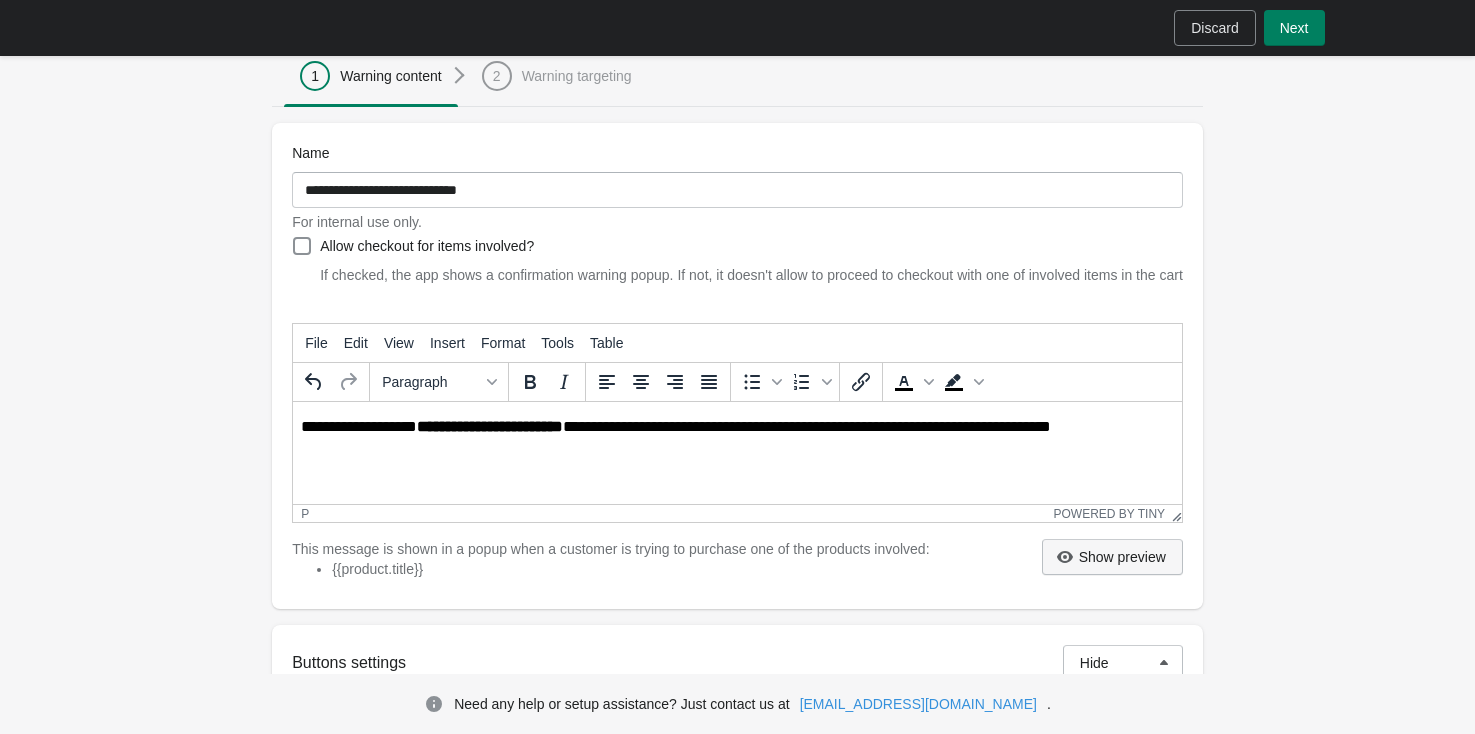 click on "Show preview" at bounding box center (1122, 557) 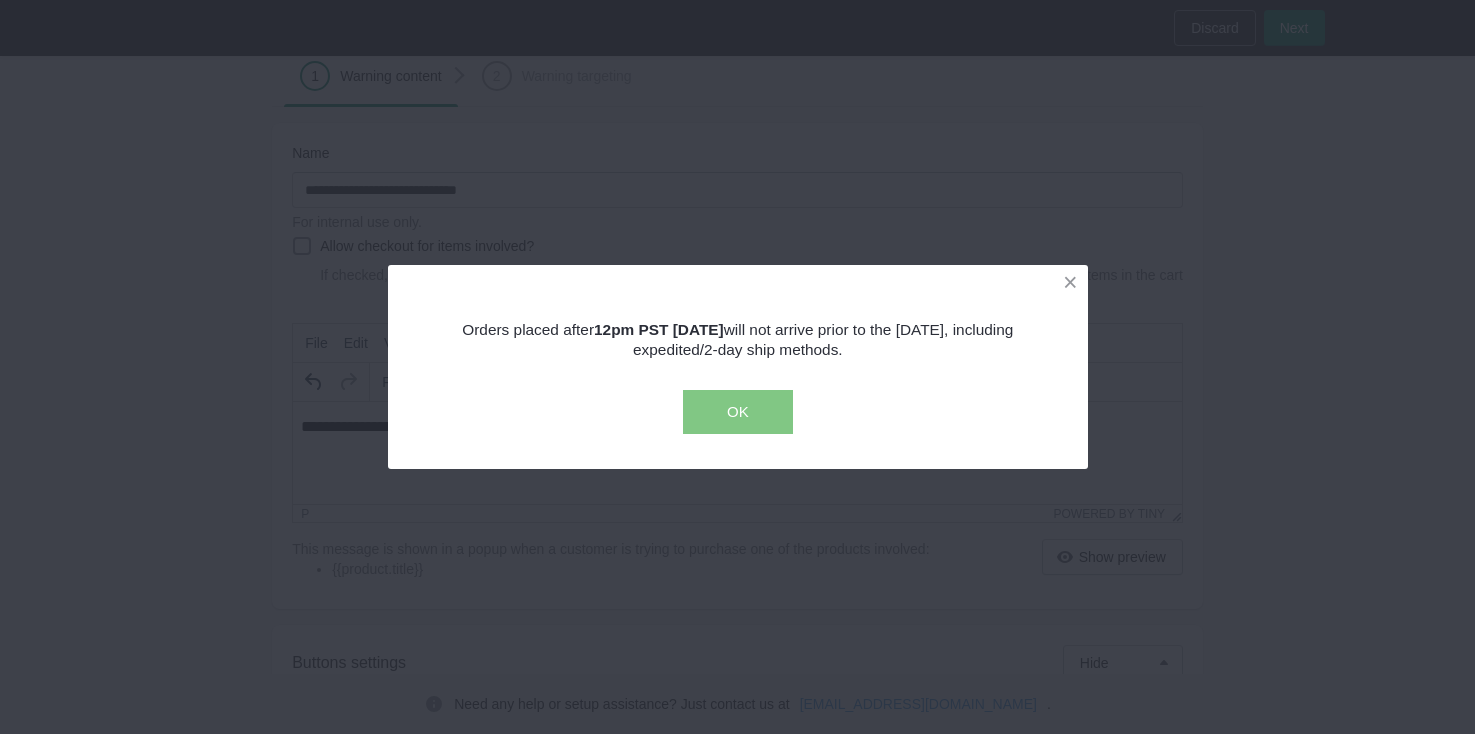 drag, startPoint x: 773, startPoint y: 399, endPoint x: 574, endPoint y: 37, distance: 413.092 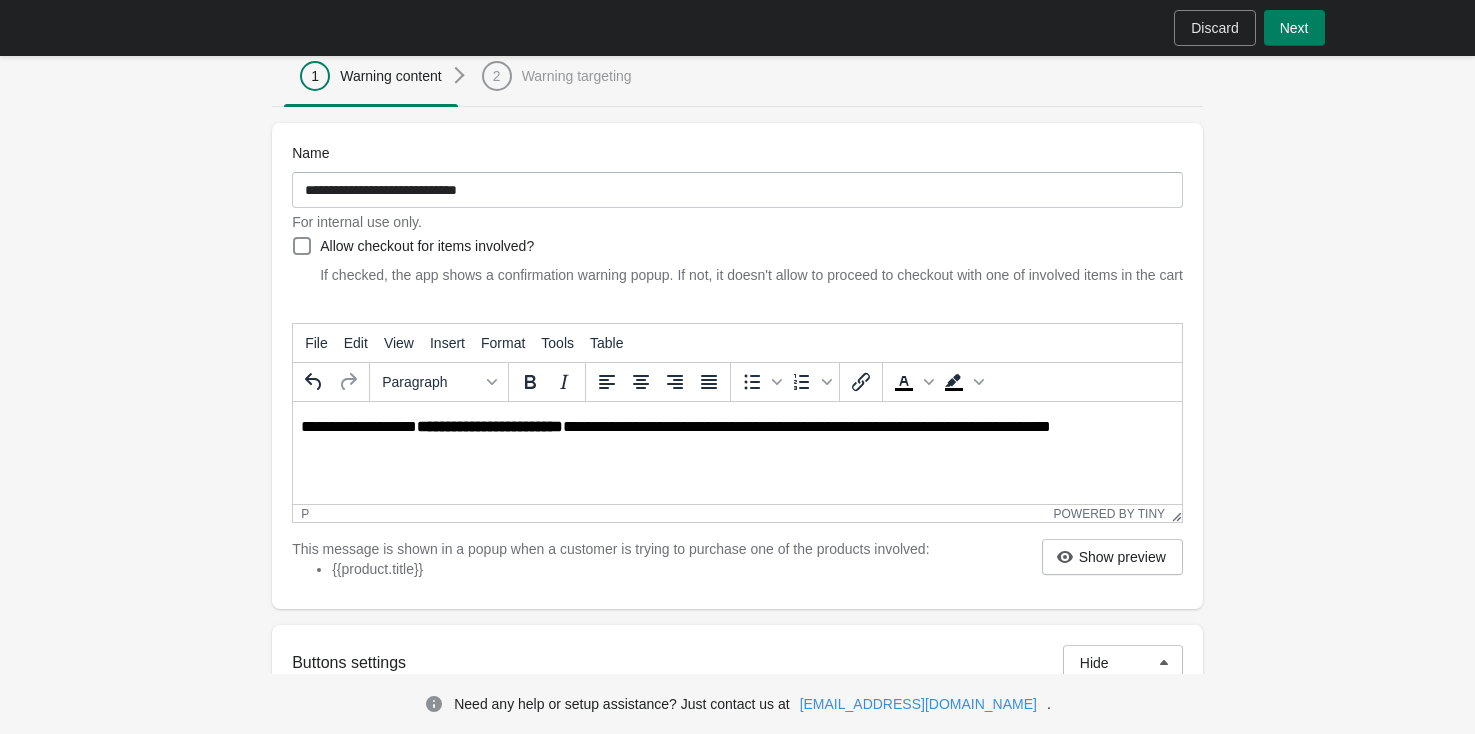 click on "**********" at bounding box center (737, 427) 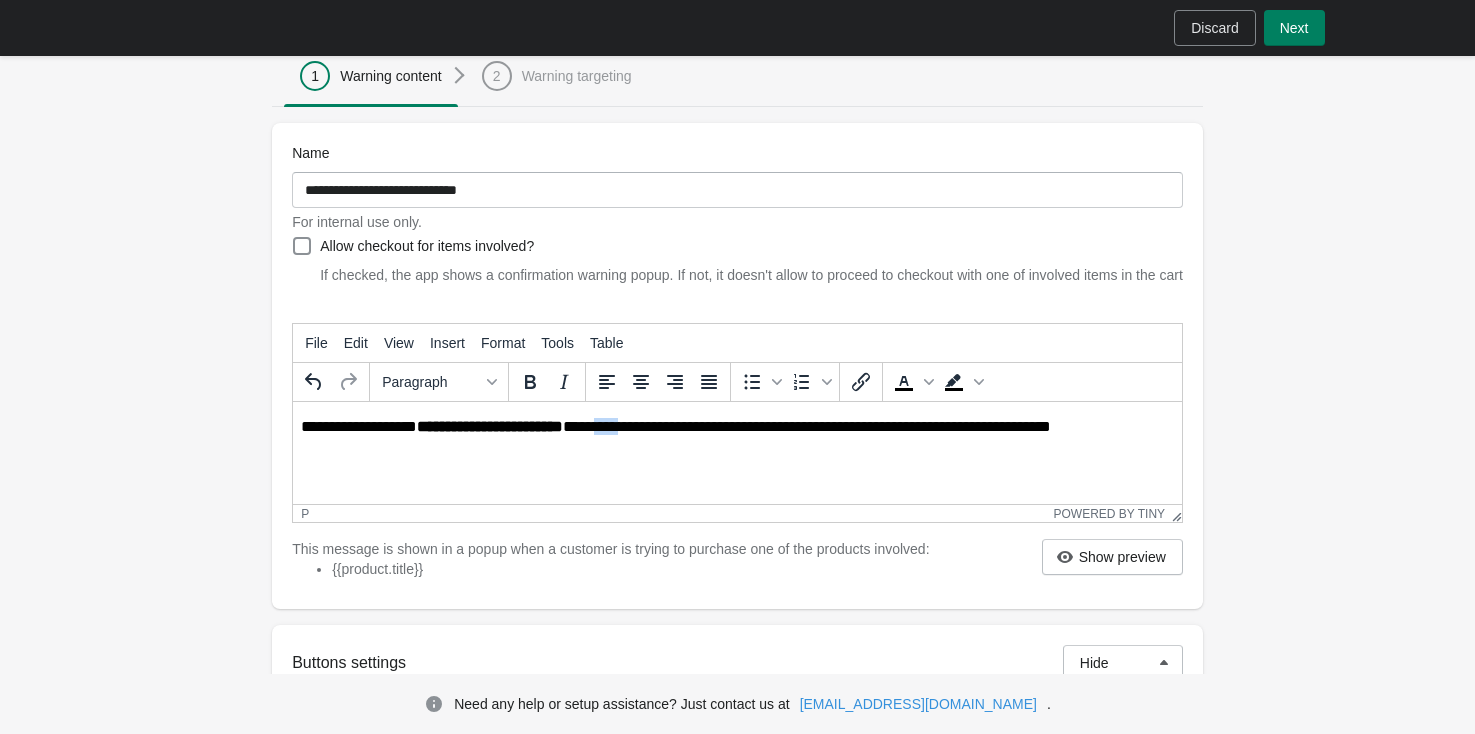 drag, startPoint x: 647, startPoint y: 430, endPoint x: 621, endPoint y: 429, distance: 26.019224 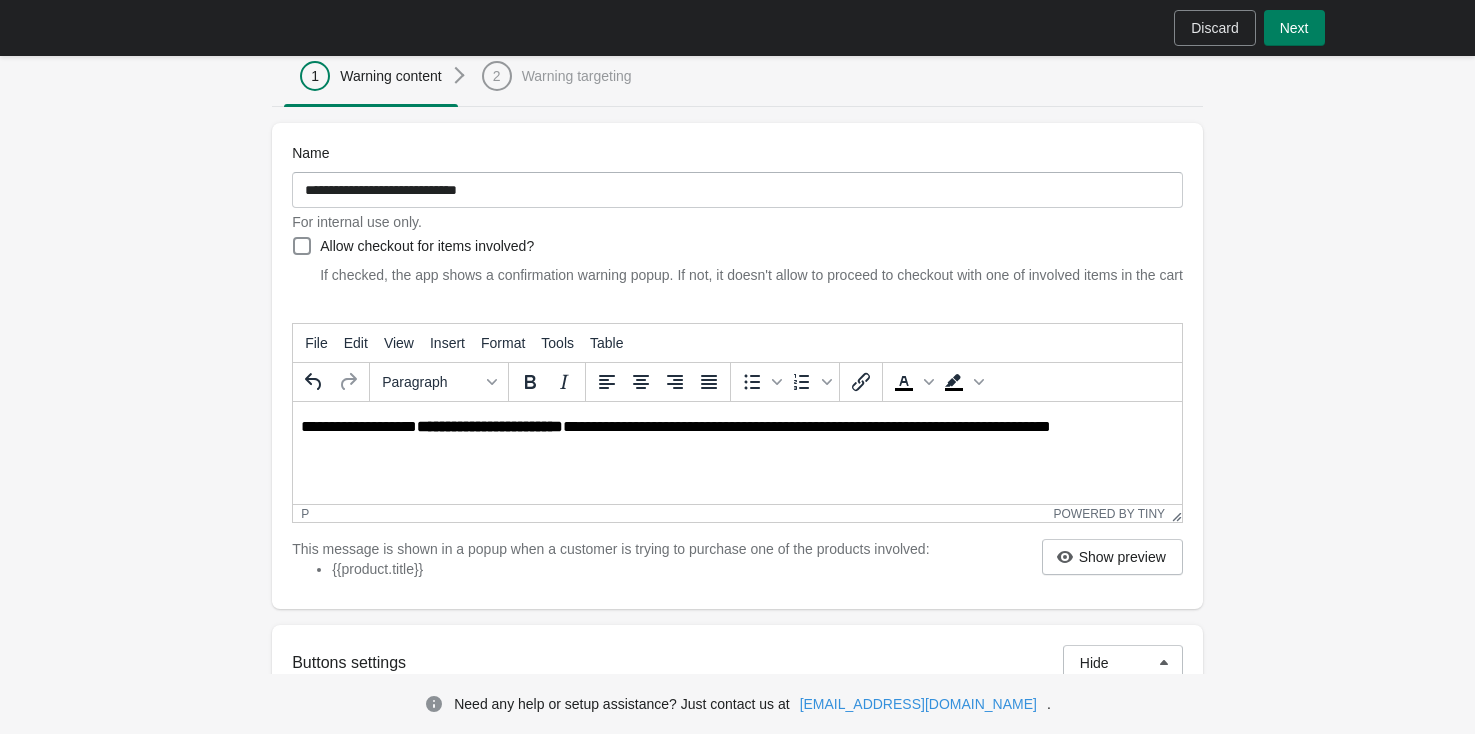 drag, startPoint x: 744, startPoint y: 463, endPoint x: 733, endPoint y: 460, distance: 11.401754 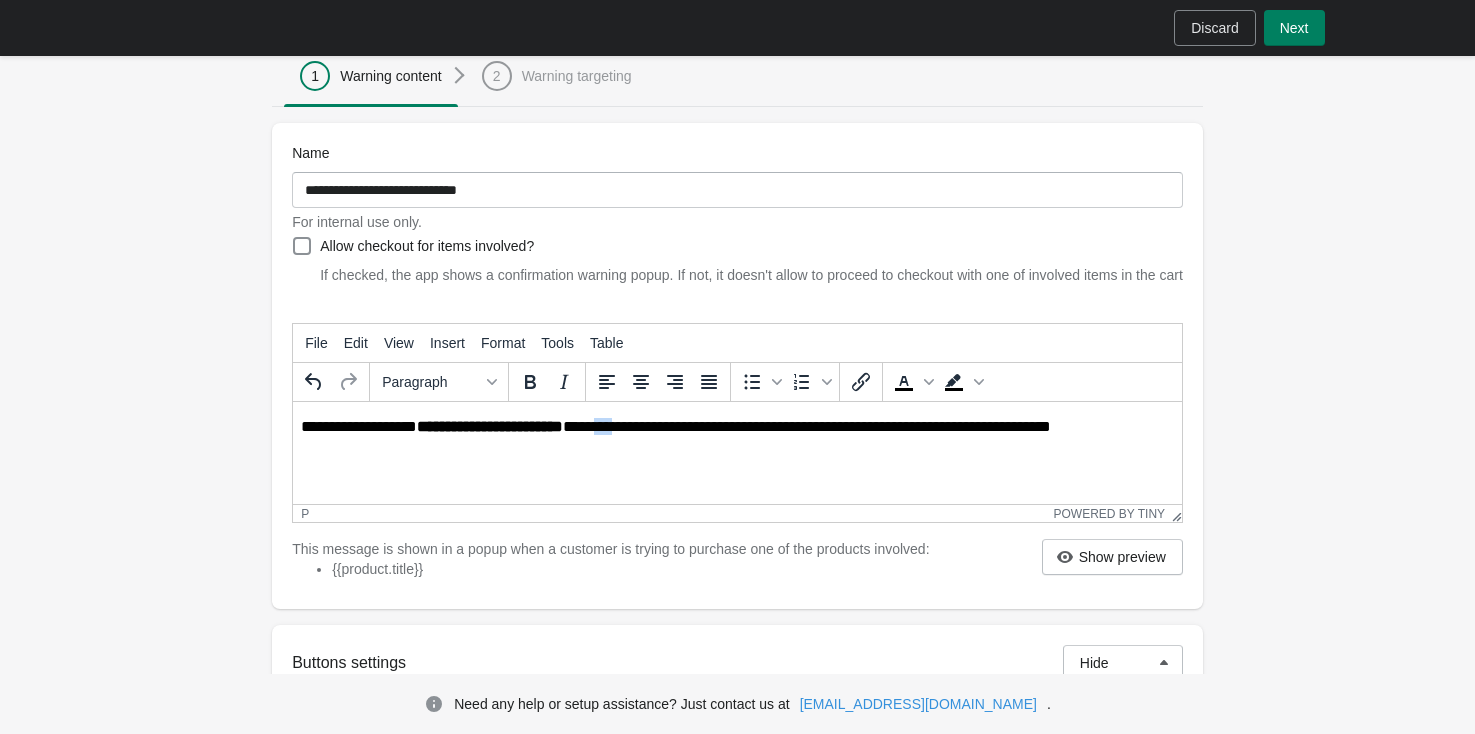 drag, startPoint x: 644, startPoint y: 431, endPoint x: 625, endPoint y: 429, distance: 19.104973 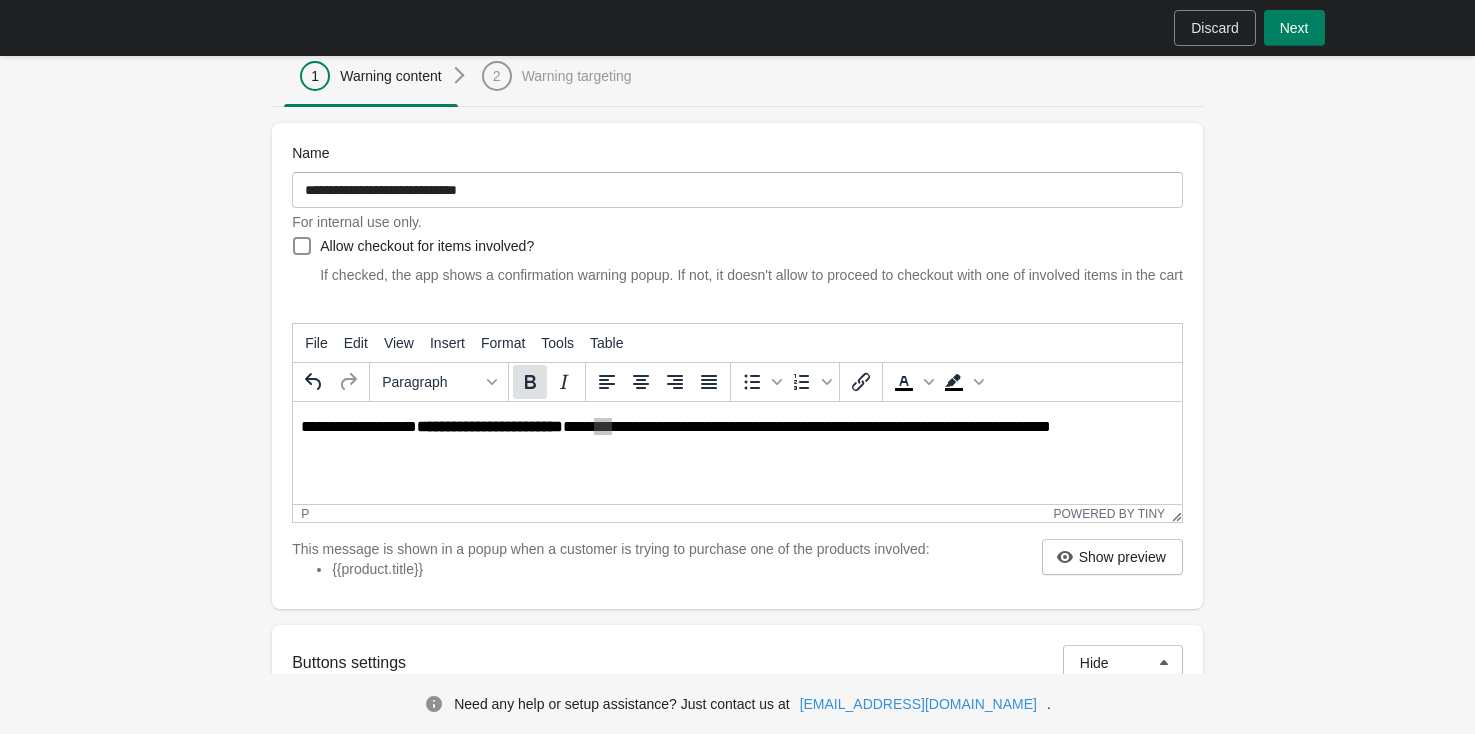 click 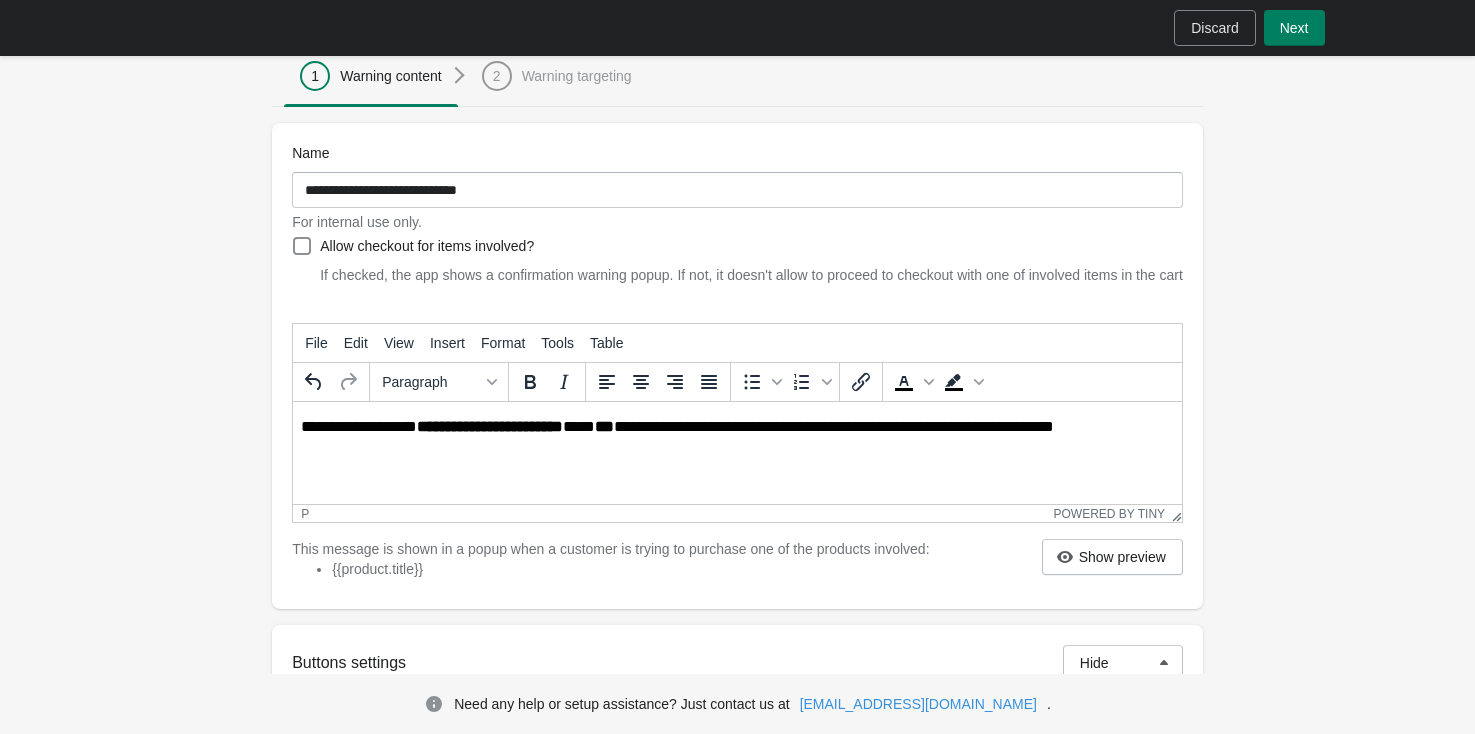 click on "**********" at bounding box center (737, 427) 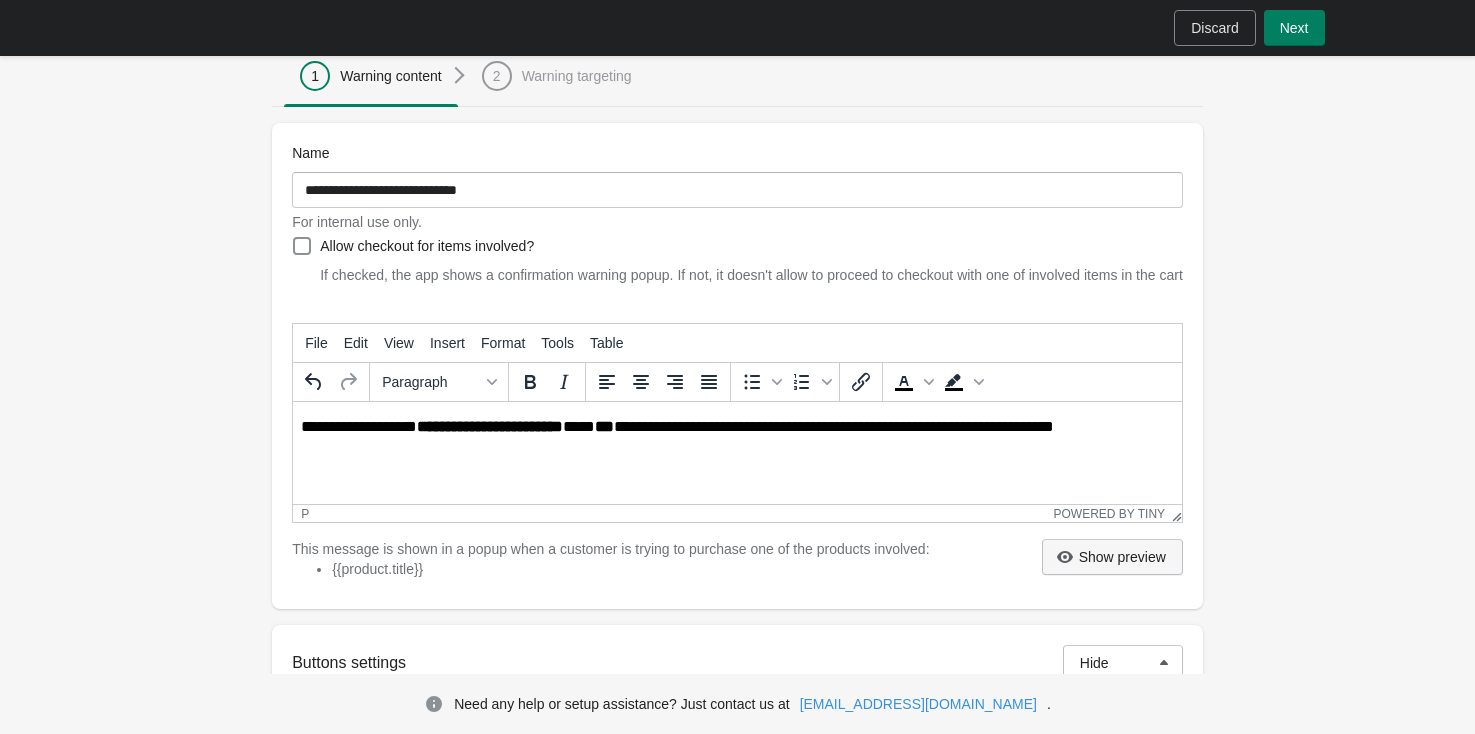 click on "Show preview" at bounding box center (1122, 557) 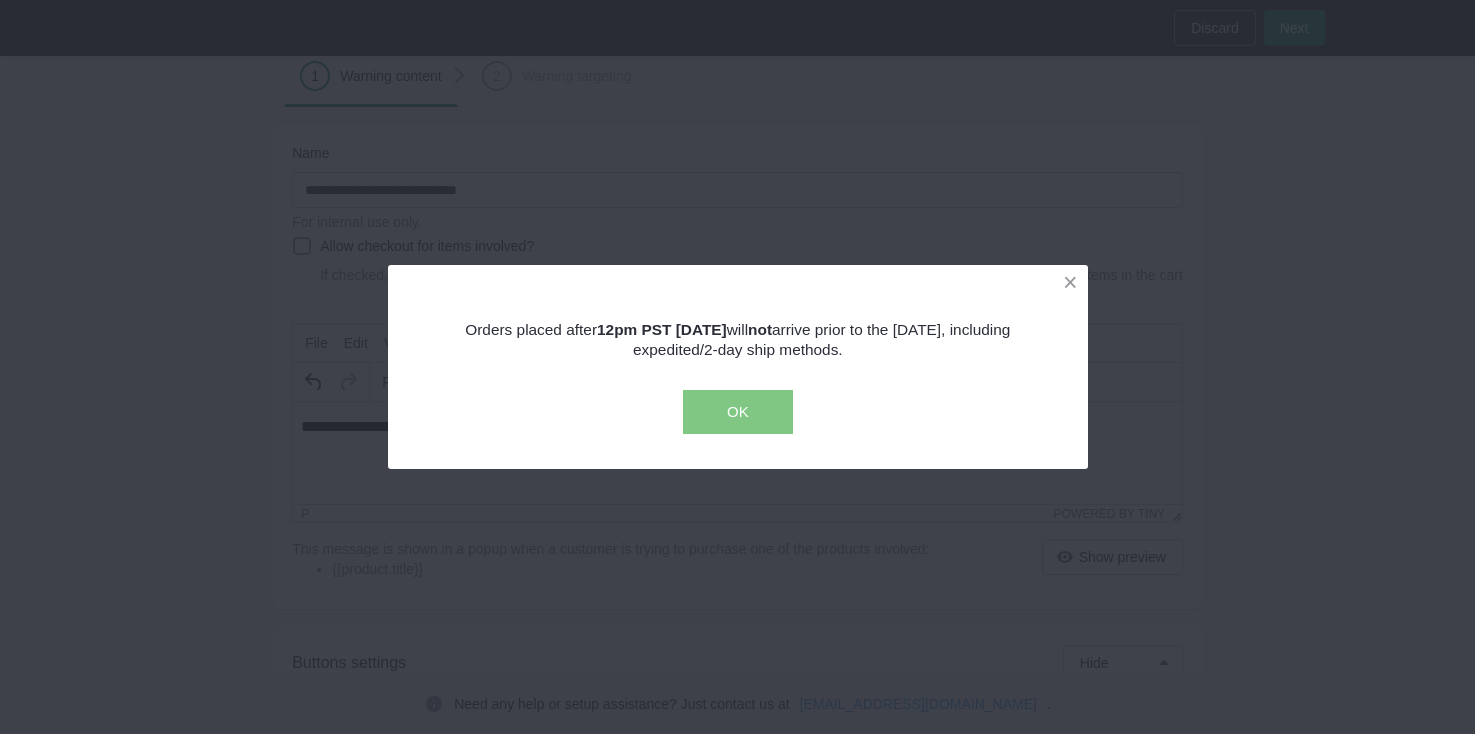 click on "OK" at bounding box center (738, 412) 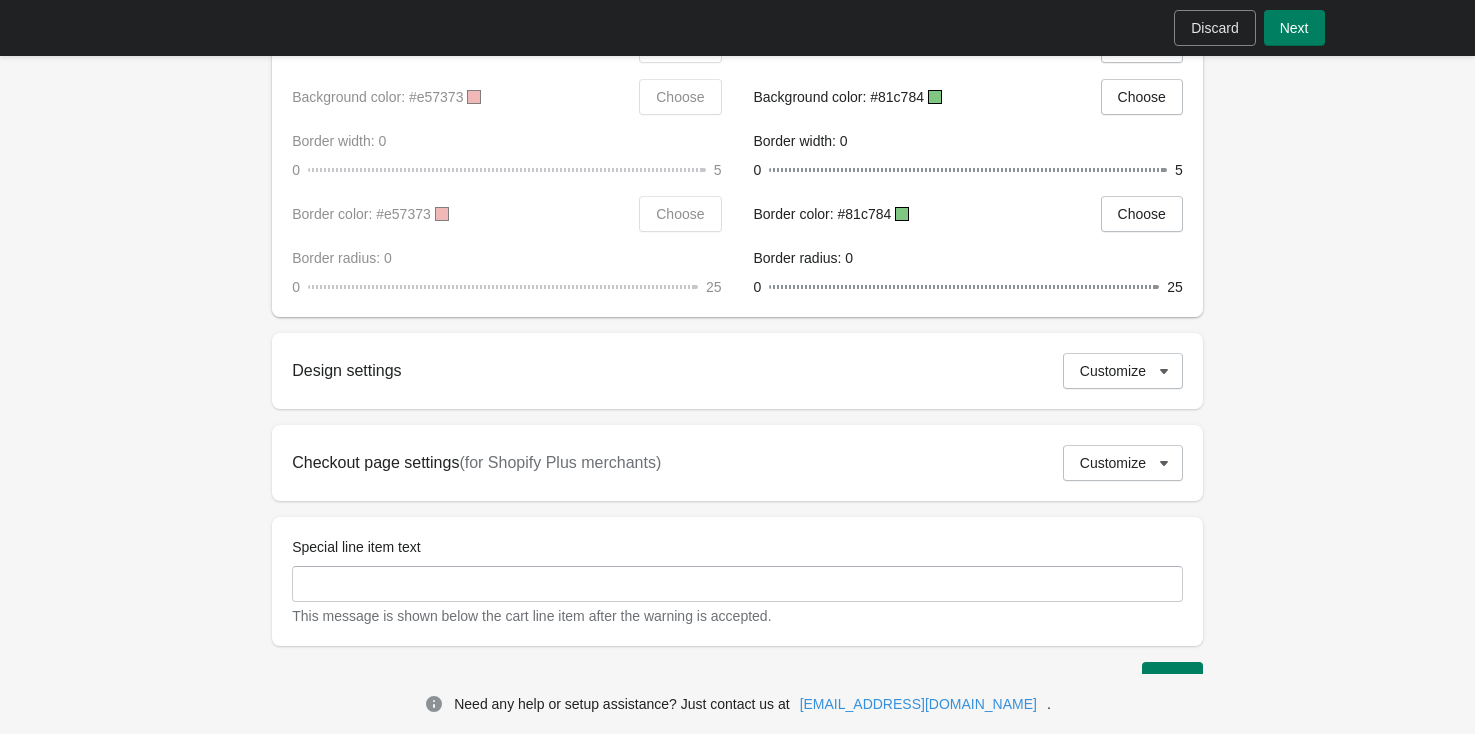 scroll, scrollTop: 1093, scrollLeft: 0, axis: vertical 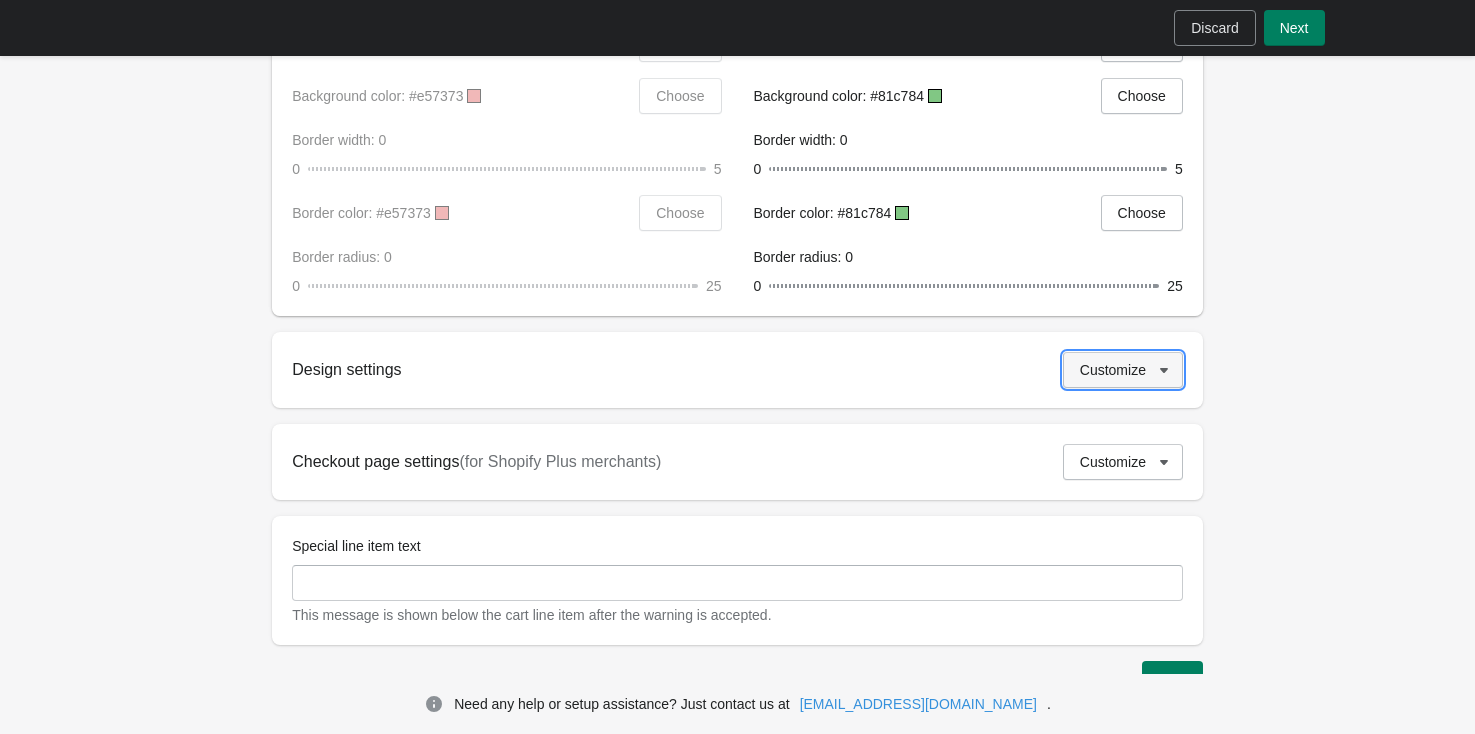 click on "Customize" at bounding box center [1123, 370] 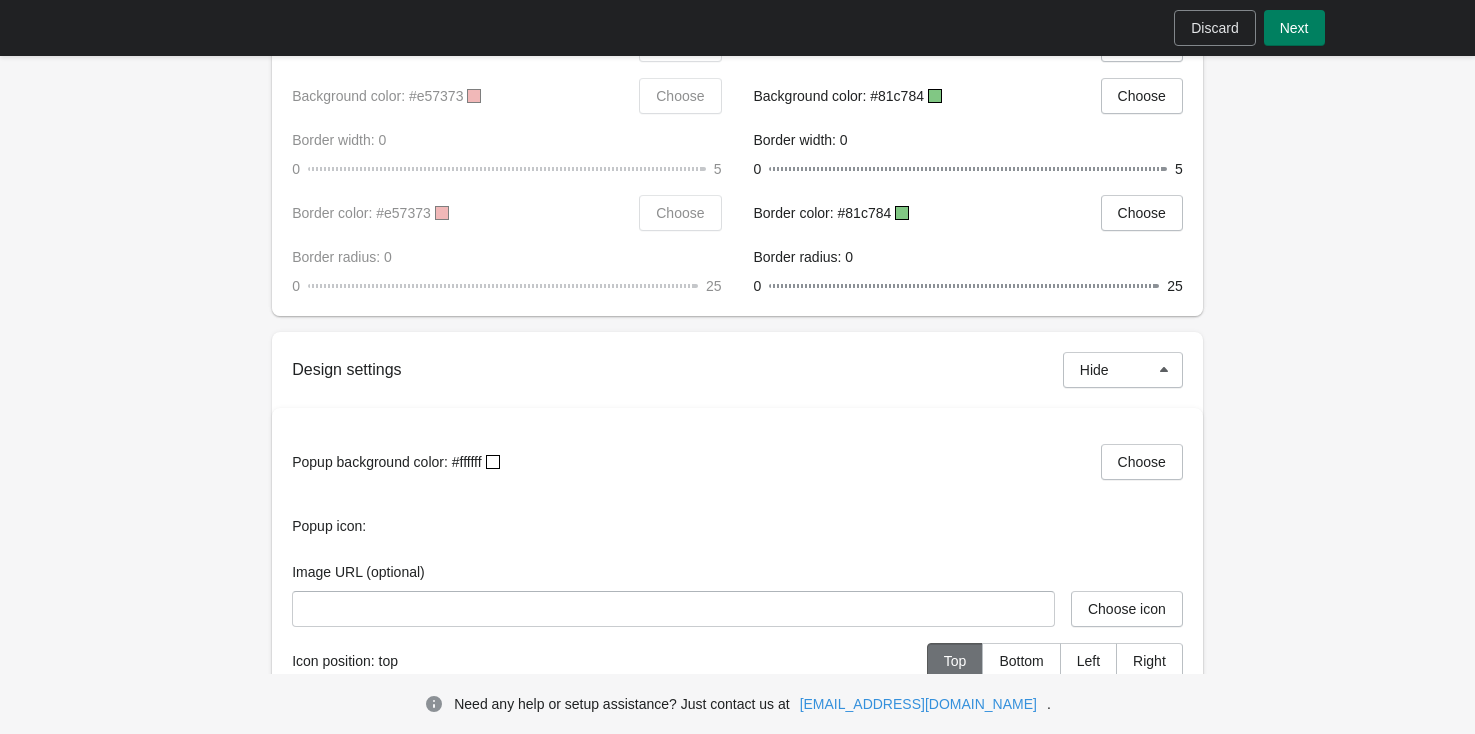 click on "**********" at bounding box center (737, -45) 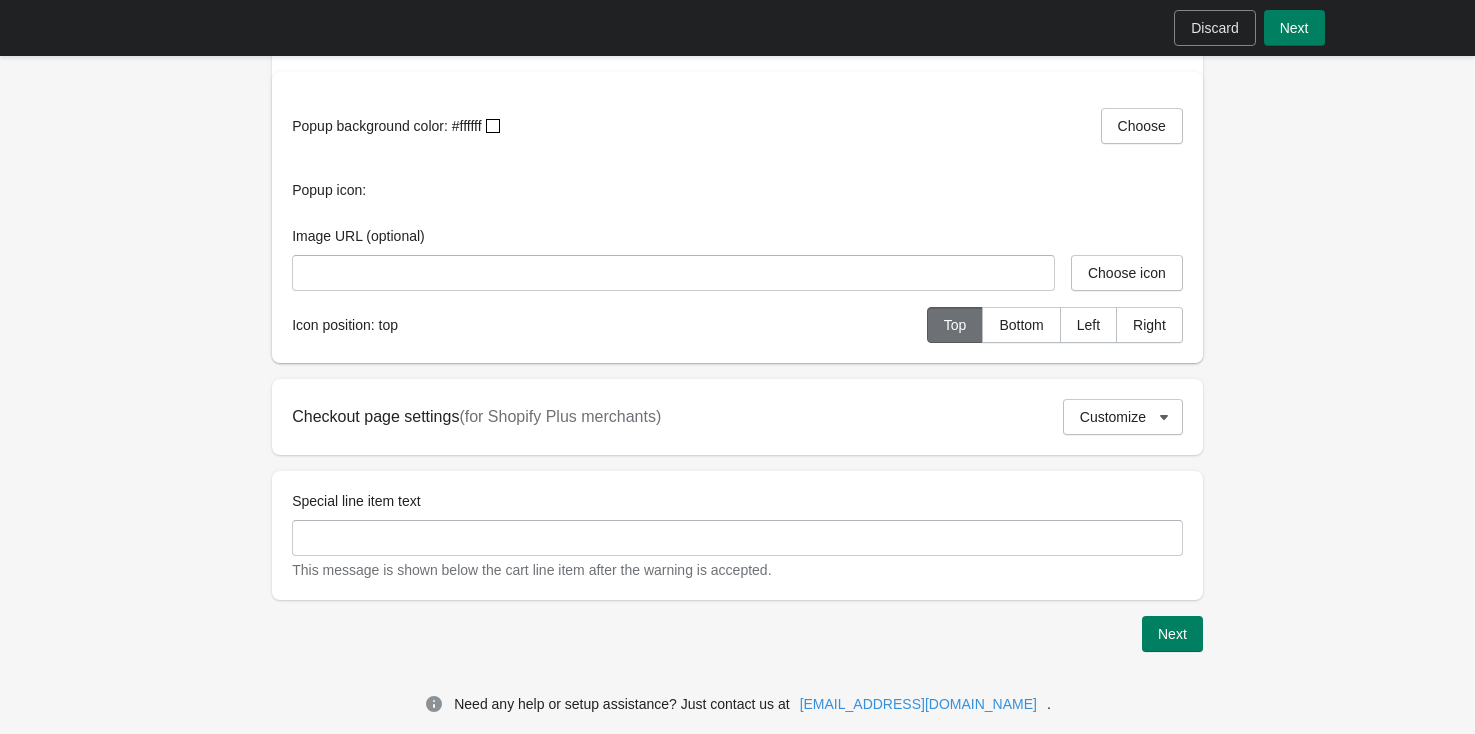 scroll, scrollTop: 1453, scrollLeft: 0, axis: vertical 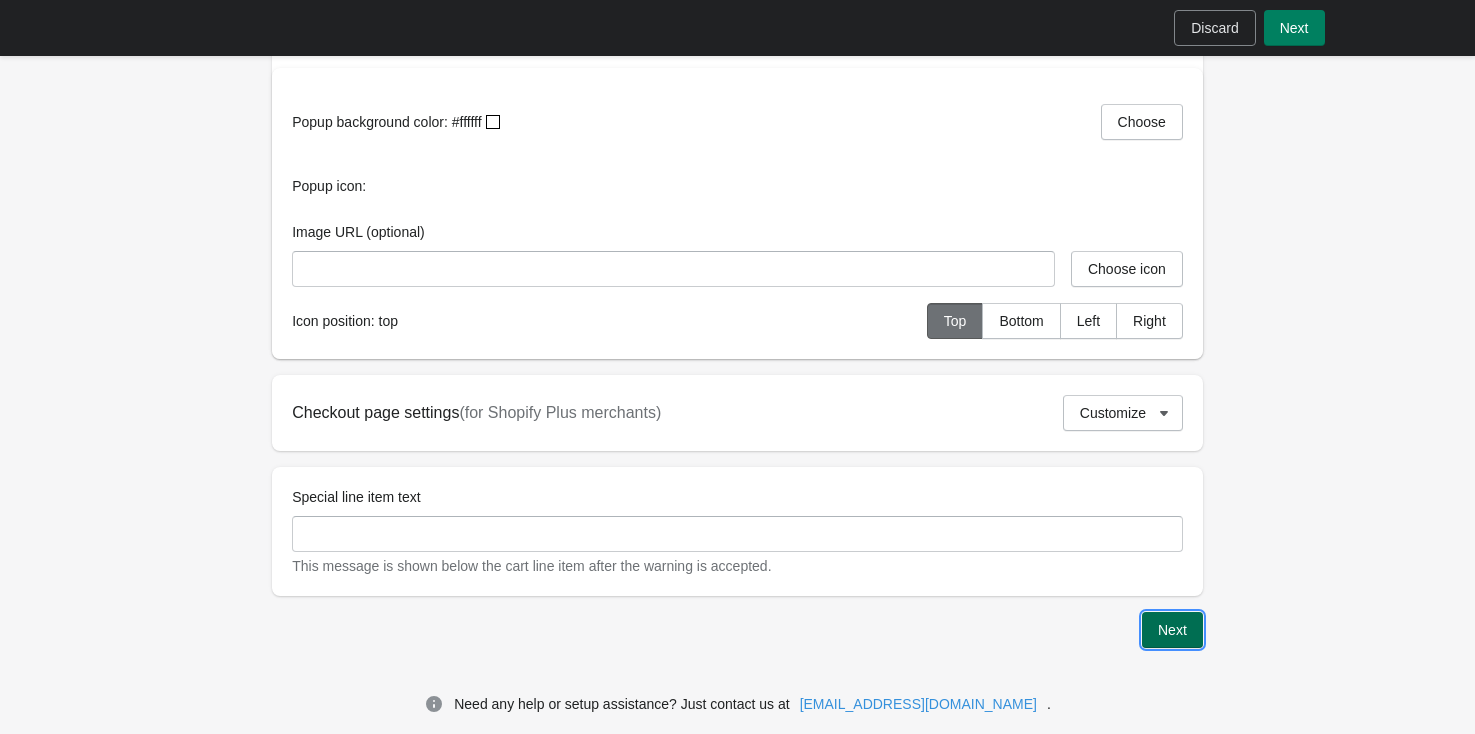 click on "Next" at bounding box center [1172, 630] 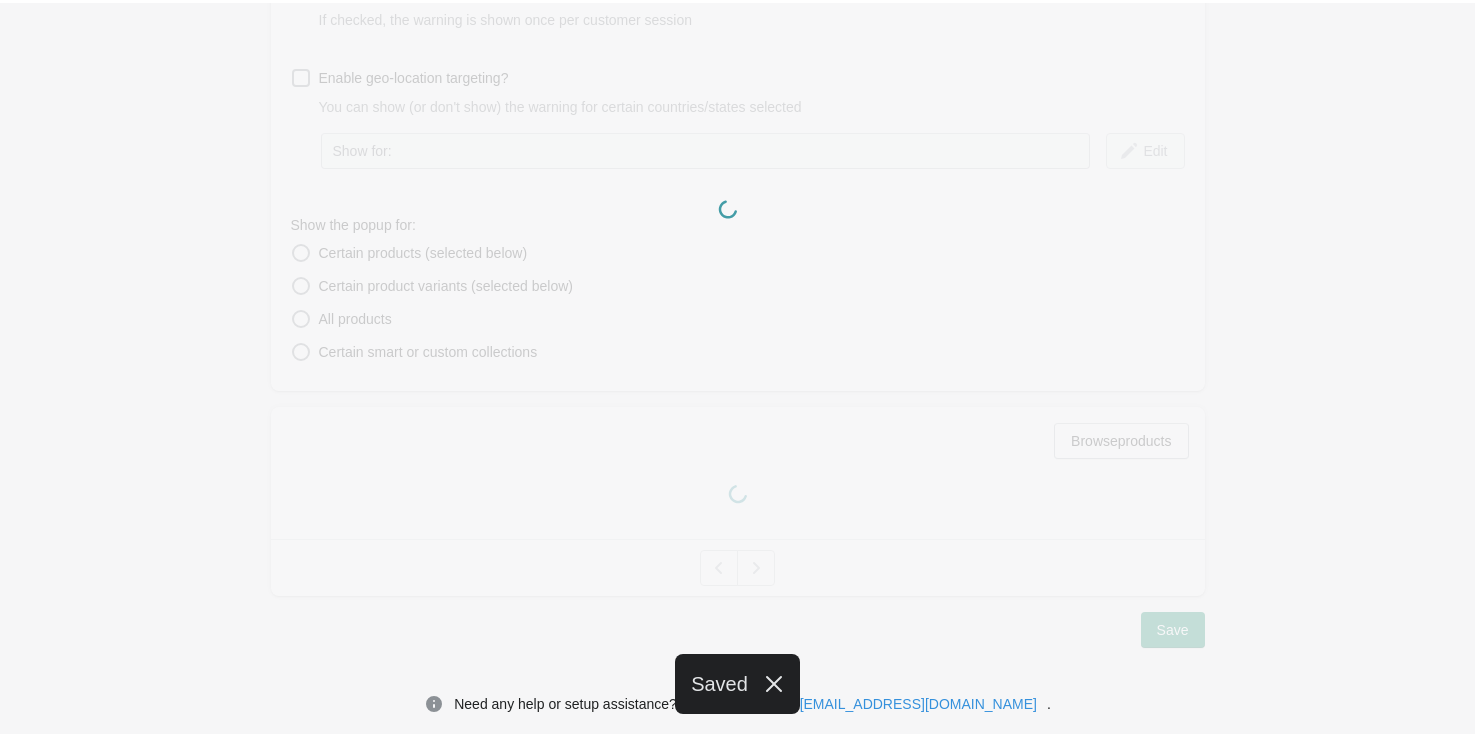 scroll, scrollTop: 326, scrollLeft: 0, axis: vertical 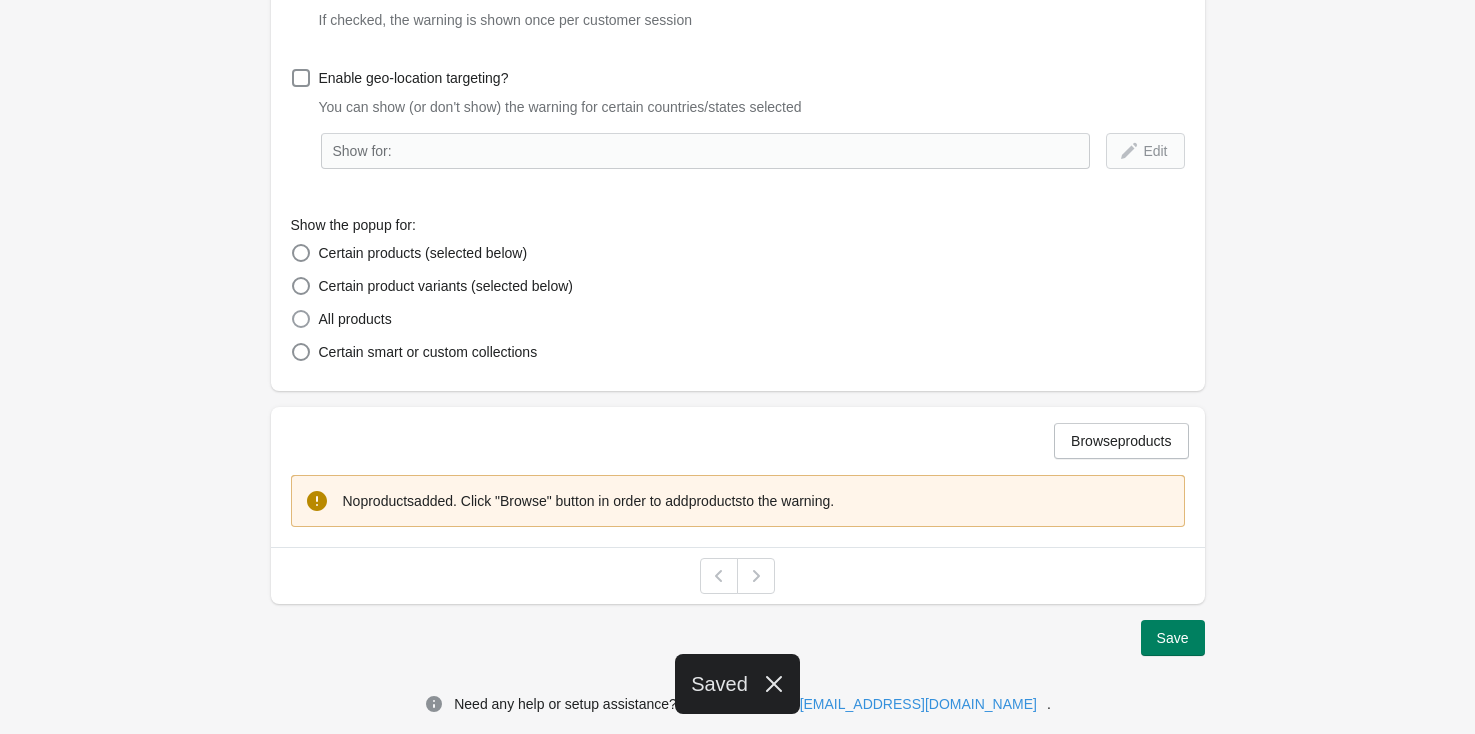 click on "All products" at bounding box center (355, 319) 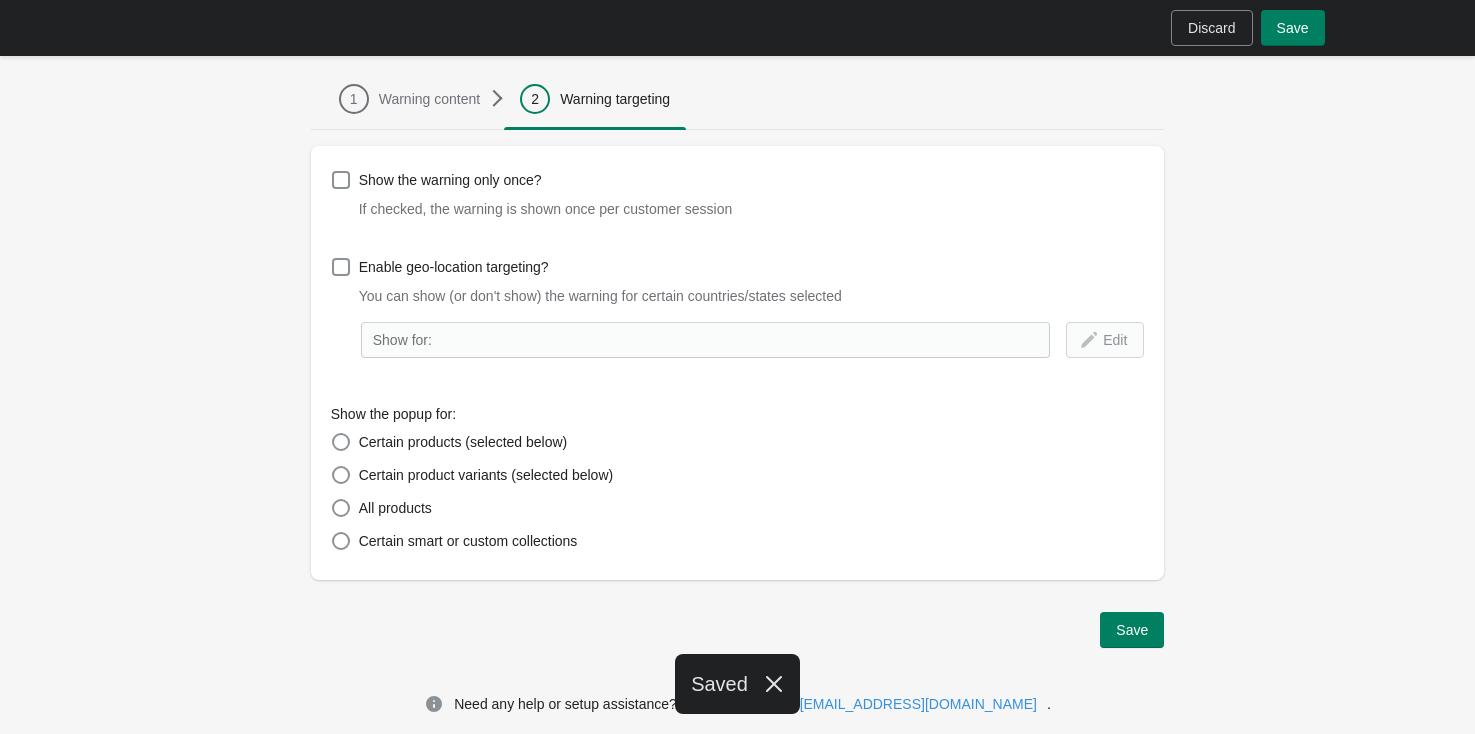 scroll, scrollTop: 137, scrollLeft: 0, axis: vertical 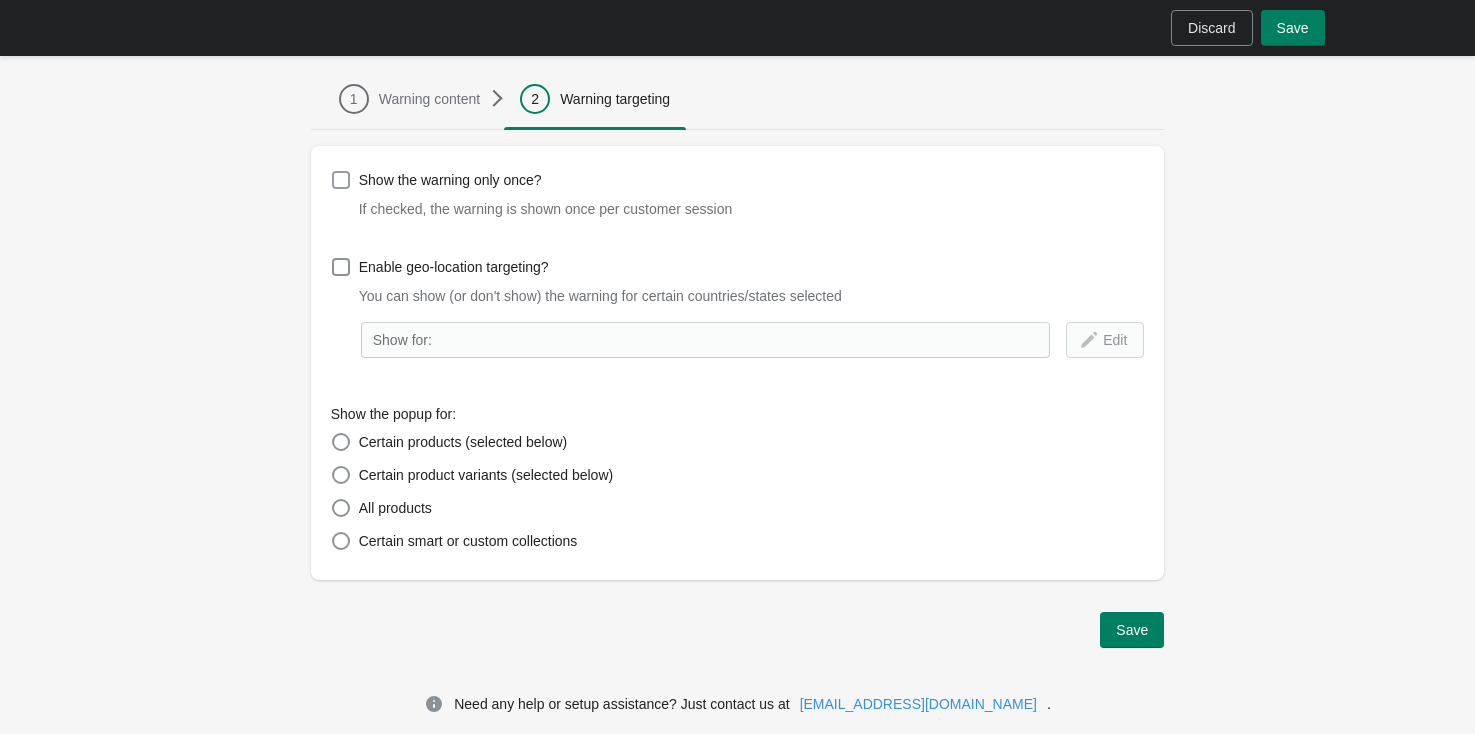 click at bounding box center [341, 180] 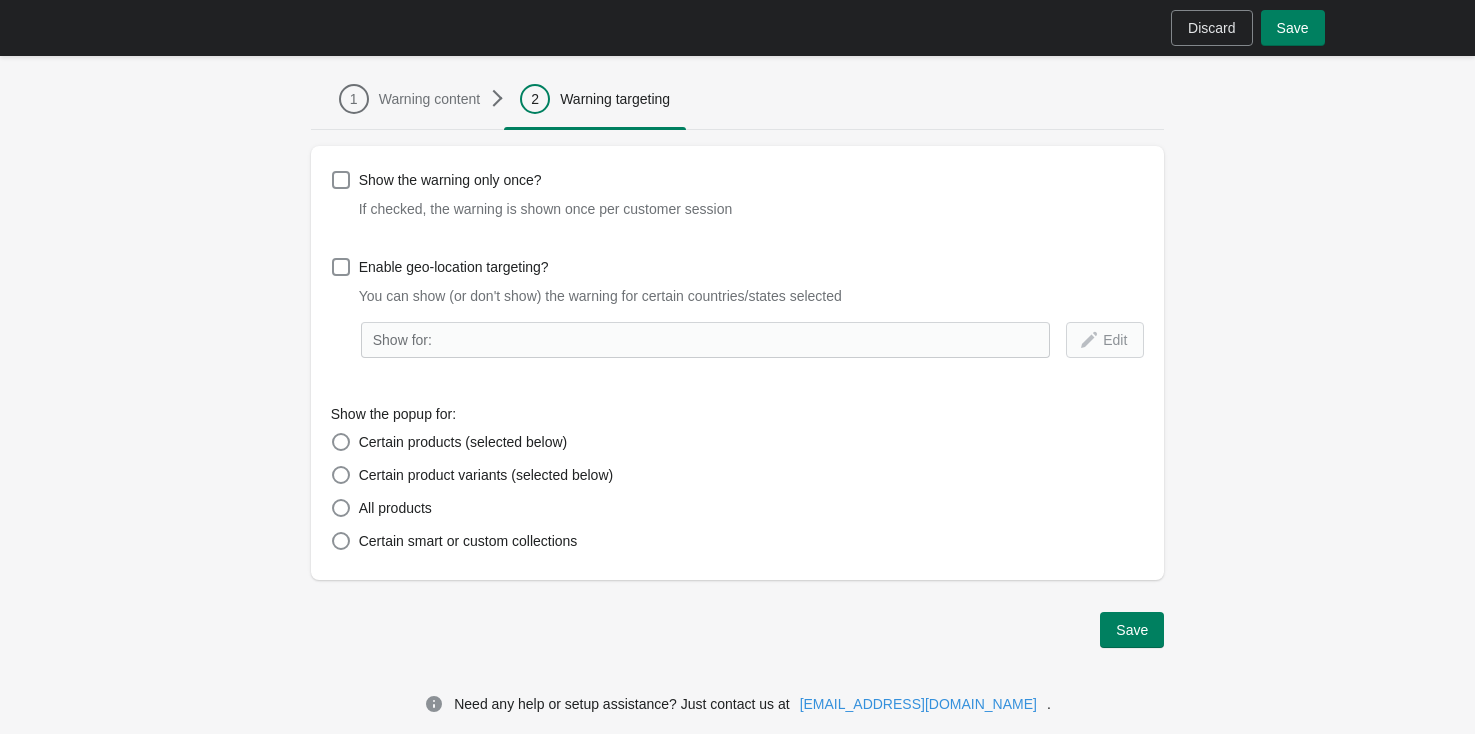 click on "Warnings Back to all warnings This warning is  enabled . Disable 1 Warning content 2 Warning targeting 1 Warning content 2 Warning targeting Show the warning only once? If checked, the warning is shown once per customer session Enable geo-location targeting? You can show (or don't show) the warning for certain countries/states selected Show for: Edit Show the popup for: Certain products (selected below) Certain product variants (selected below) All products Certain smart or custom collections Save Need any help or setup assistance? Just contact us at  [EMAIL_ADDRESS][DOMAIN_NAME] ." at bounding box center (737, 263) 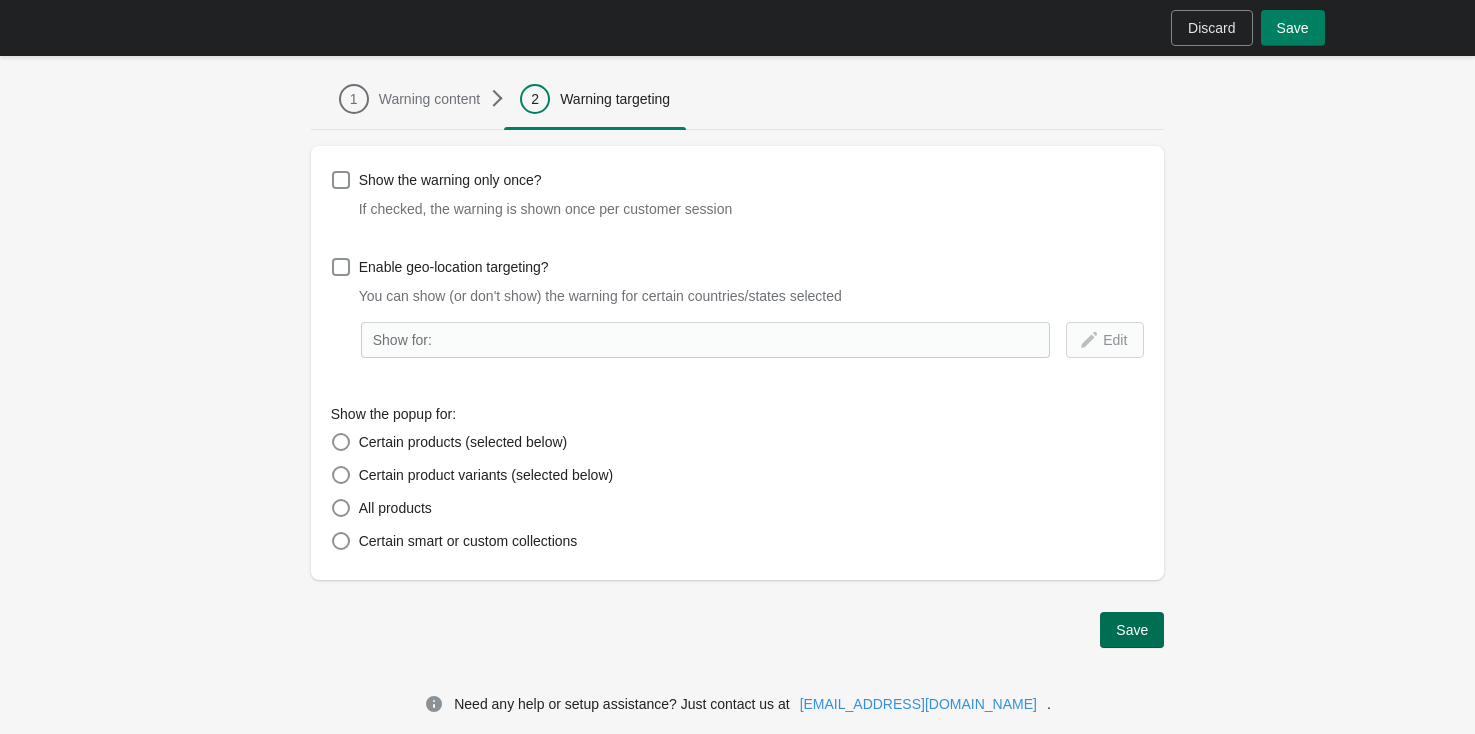 click on "Save" at bounding box center [1132, 630] 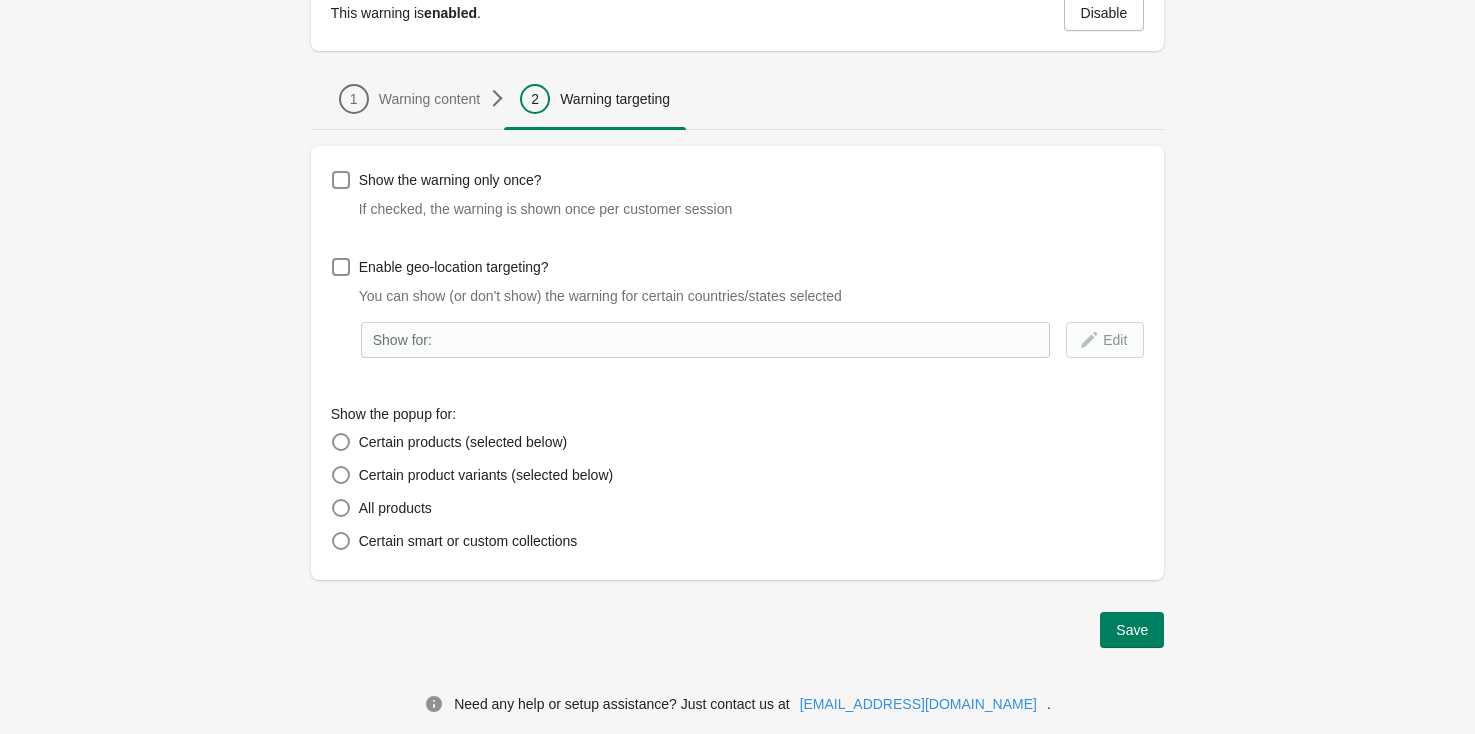 click on "Warnings Back to all warnings This warning is  enabled . Disable 1 Warning content 2 Warning targeting 1 Warning content 2 Warning targeting Show the warning only once? If checked, the warning is shown once per customer session Enable geo-location targeting? You can show (or don't show) the warning for certain countries/states selected Show for: Edit Show the popup for: Certain products (selected below) Certain product variants (selected below) All products Certain smart or custom collections Save Need any help or setup assistance? Just contact us at  [EMAIL_ADDRESS][DOMAIN_NAME] ." at bounding box center (737, 263) 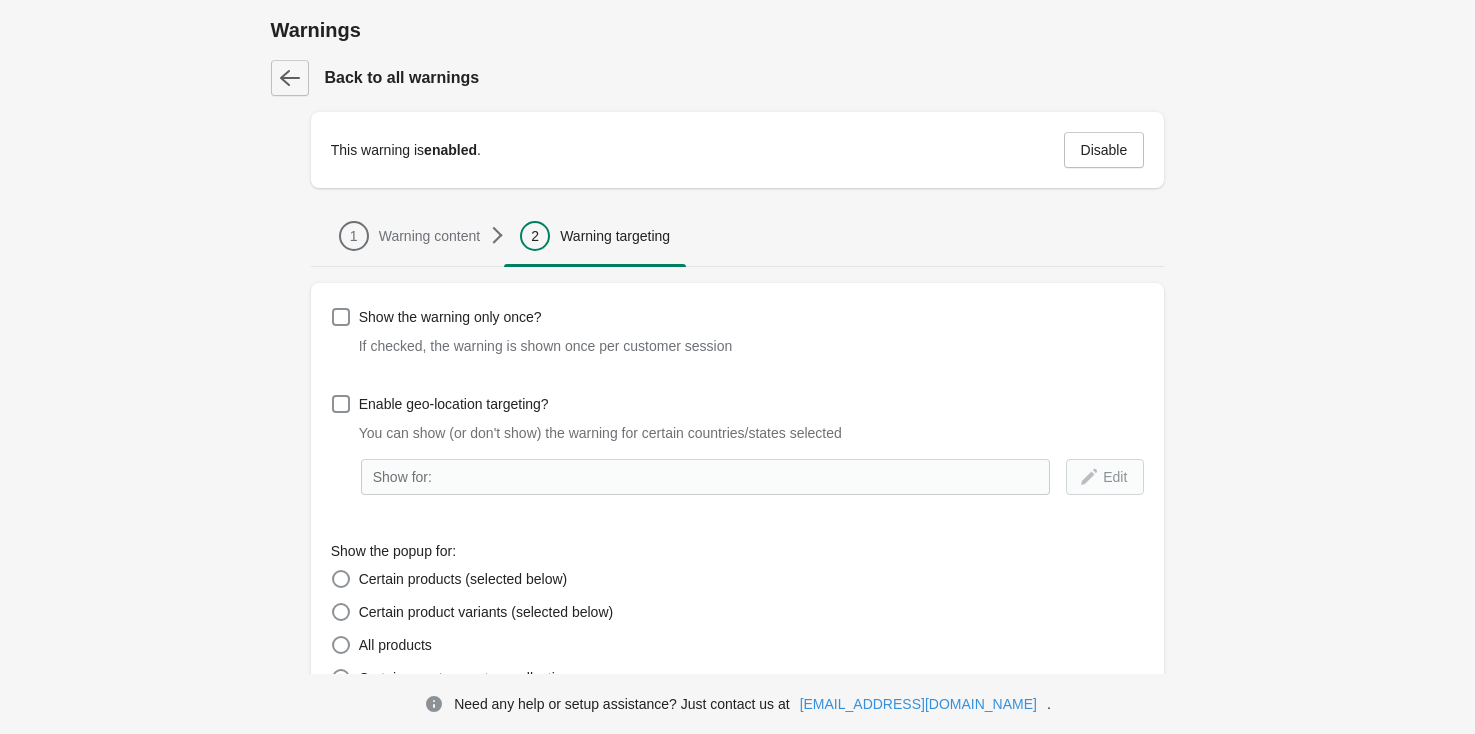 click 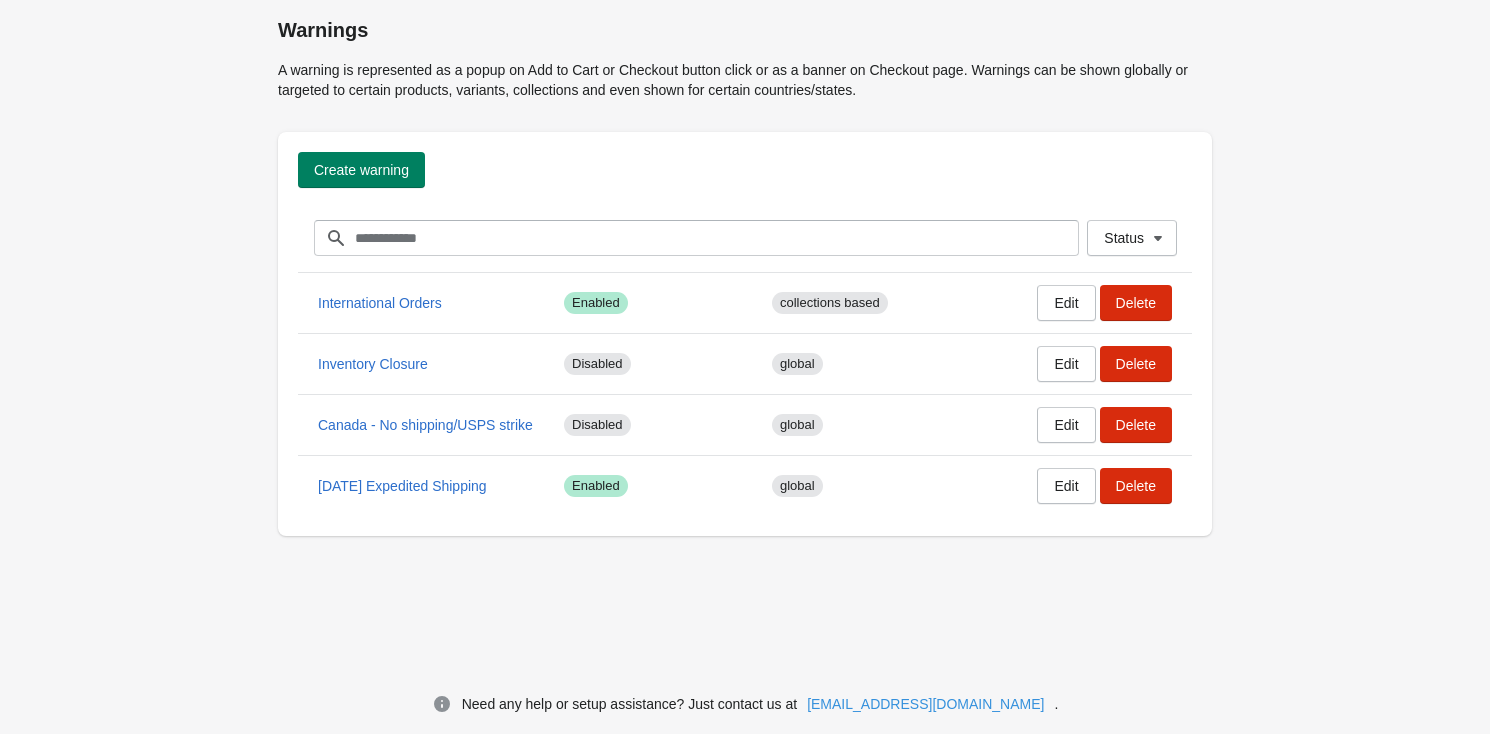 click on "Warnings A warning is represented as a popup on Add to Cart or Checkout button click or as a banner on Checkout page. Warnings can be shown globally or targeted to certain products, variants, collections and even shown for certain countries/states. Create warning Status Filter items Clear Status International Orders Success  Enabled collections based Edit Delete Inventory Closure Disabled global Edit Delete [GEOGRAPHIC_DATA] - No shipping/USPS strike Disabled global Edit Delete [DATE] Expedited Shipping Success  Enabled global Edit Delete Need any help or setup assistance? Just contact us at  [EMAIL_ADDRESS][DOMAIN_NAME] ." at bounding box center [745, 332] 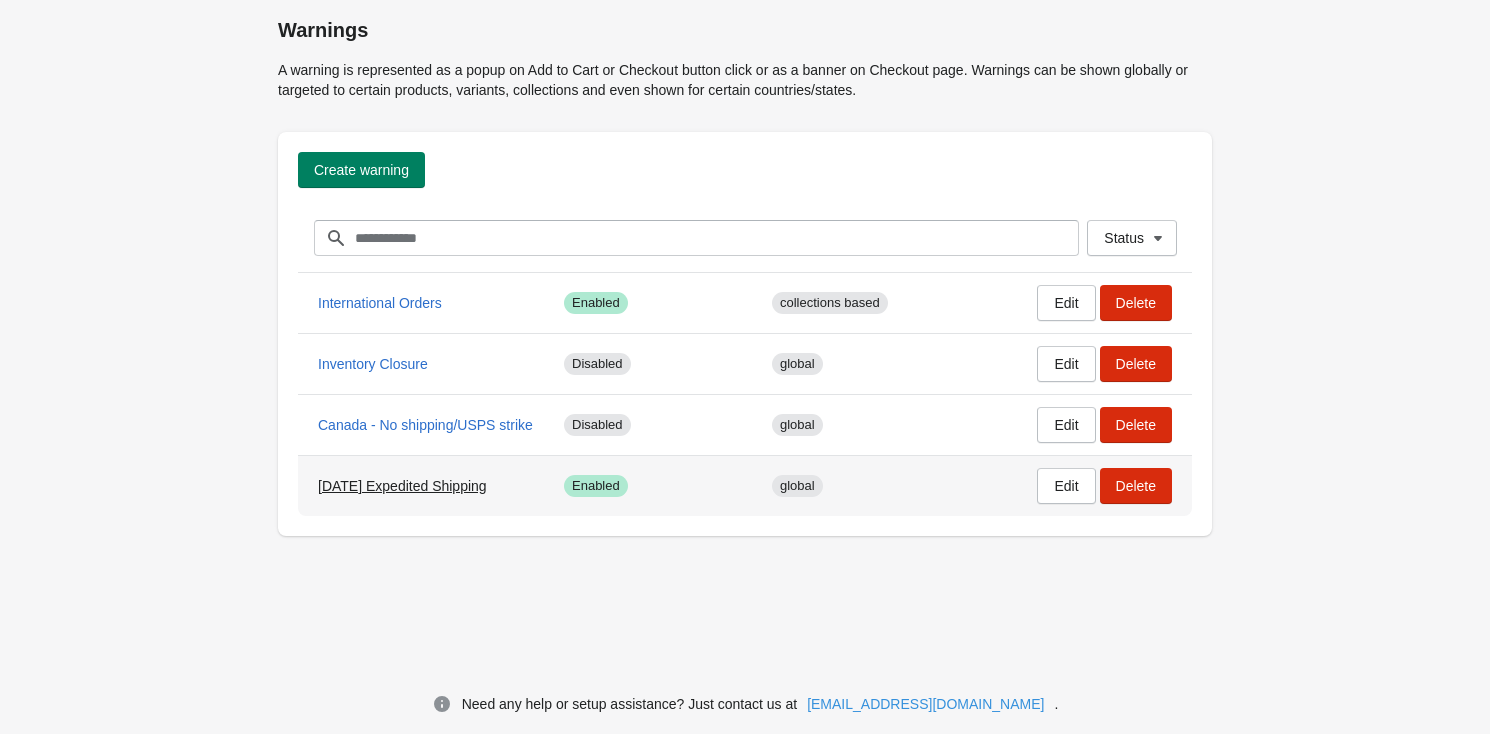click on "[DATE] Expedited Shipping" at bounding box center (402, 486) 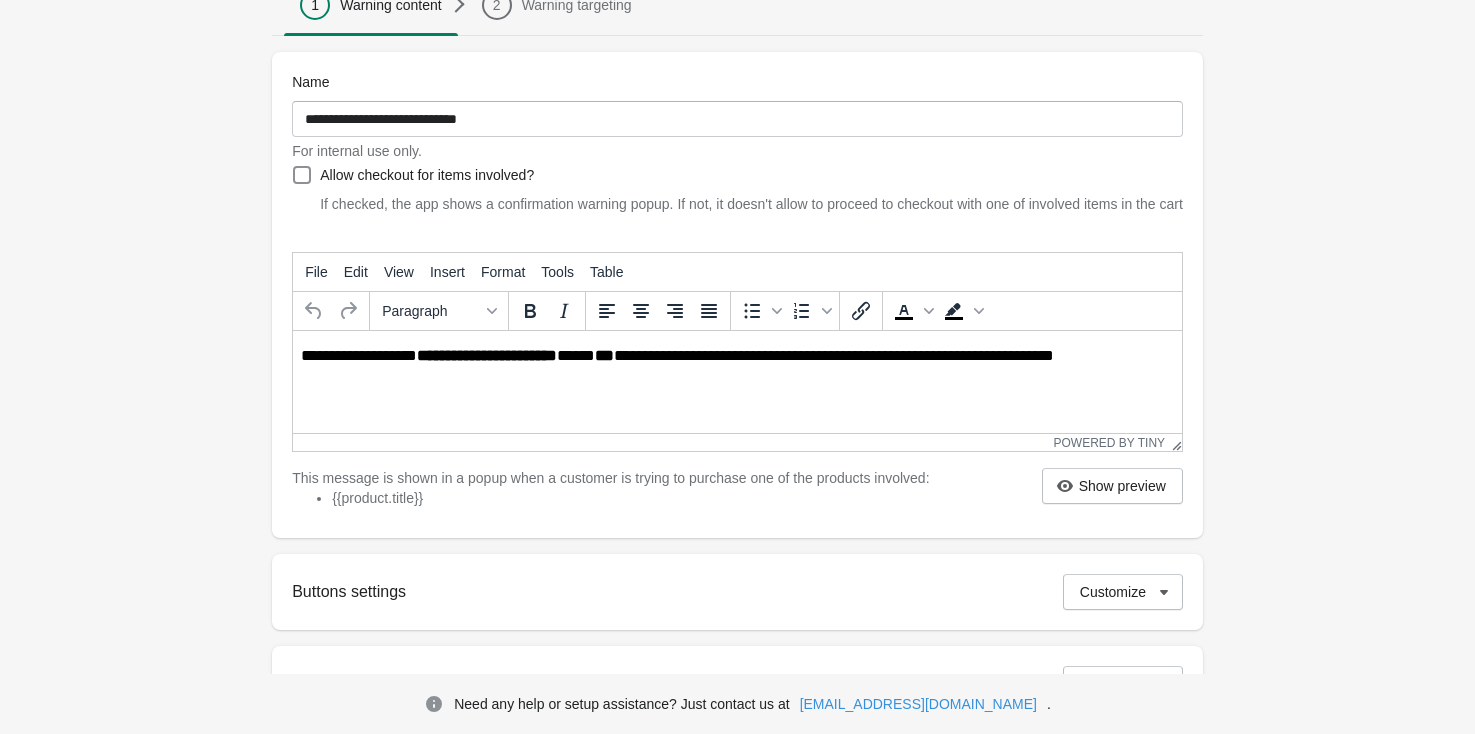 scroll, scrollTop: 254, scrollLeft: 0, axis: vertical 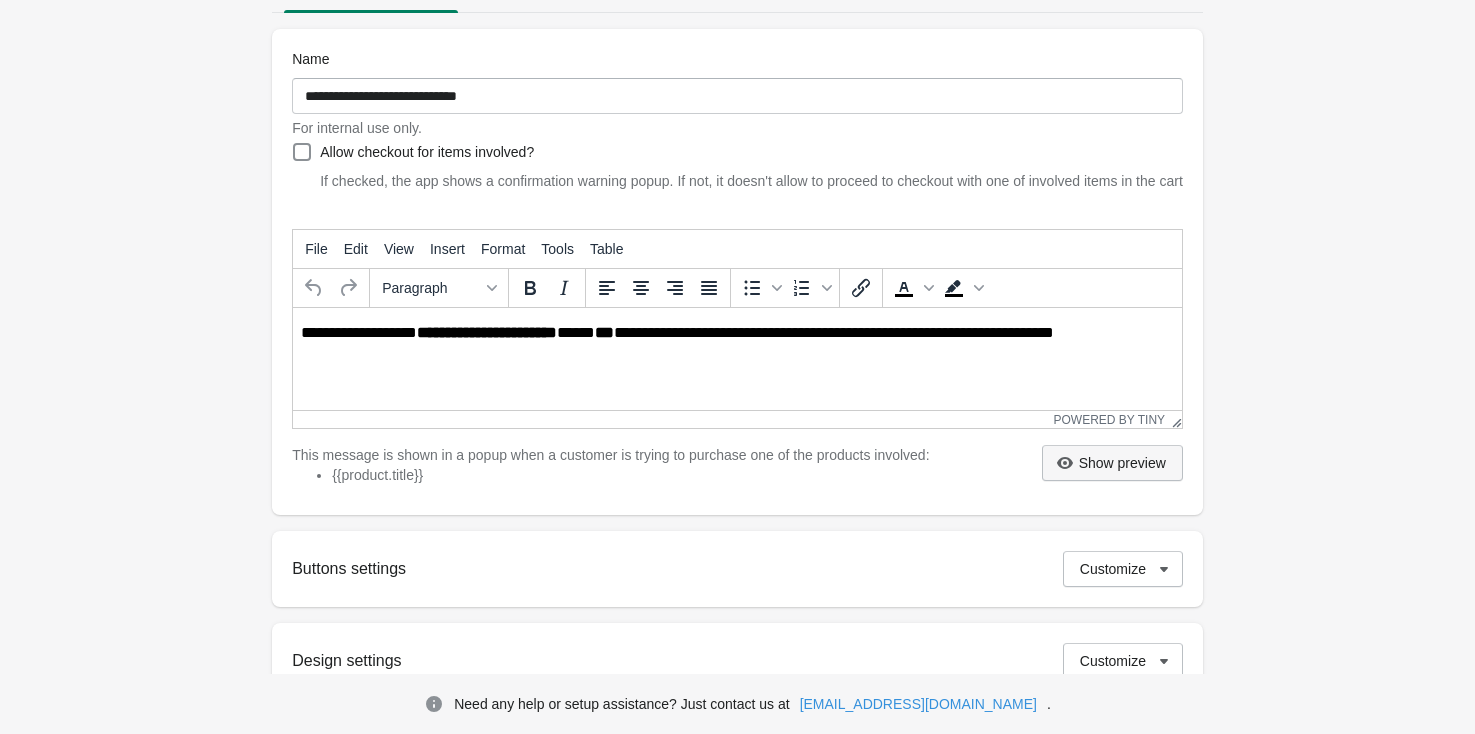 click on "Show preview" at bounding box center (1112, 463) 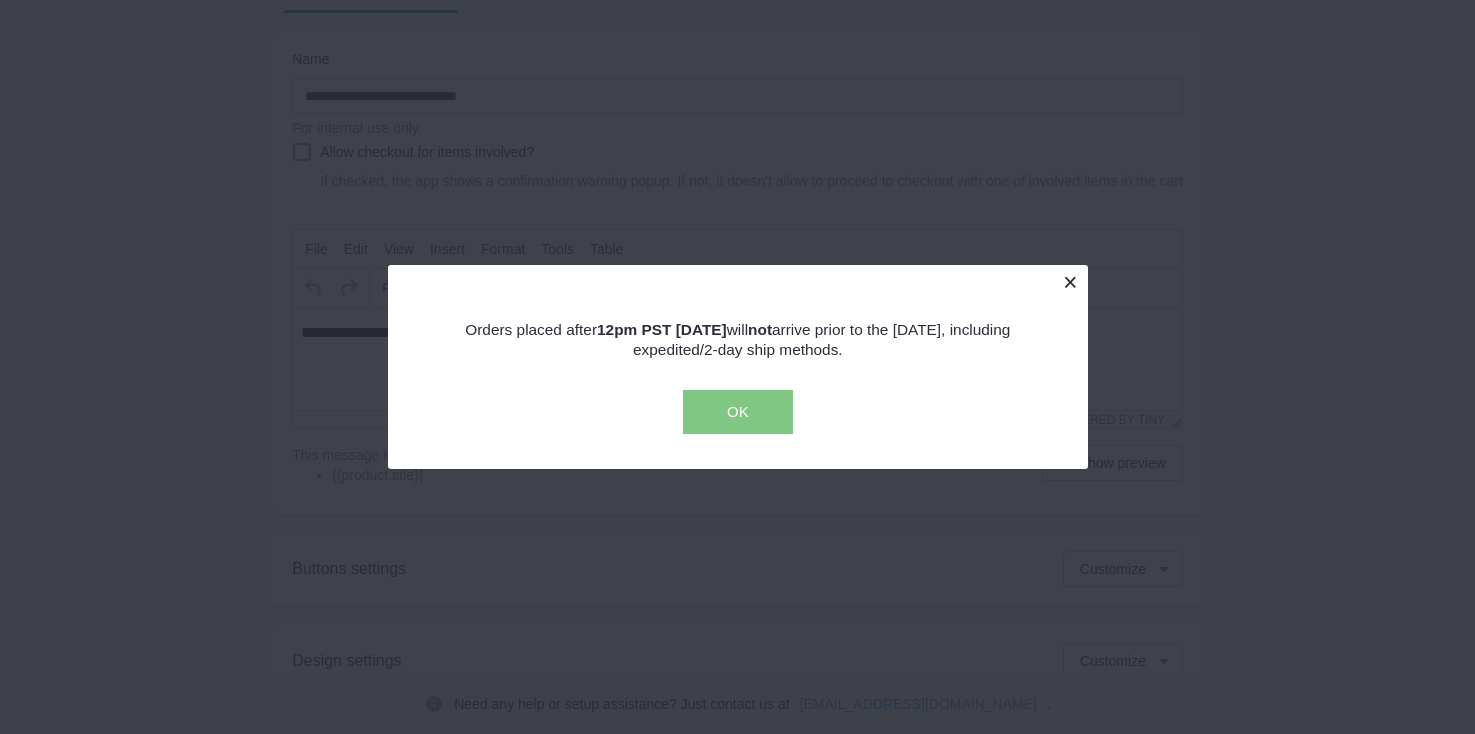 click at bounding box center (1070, 282) 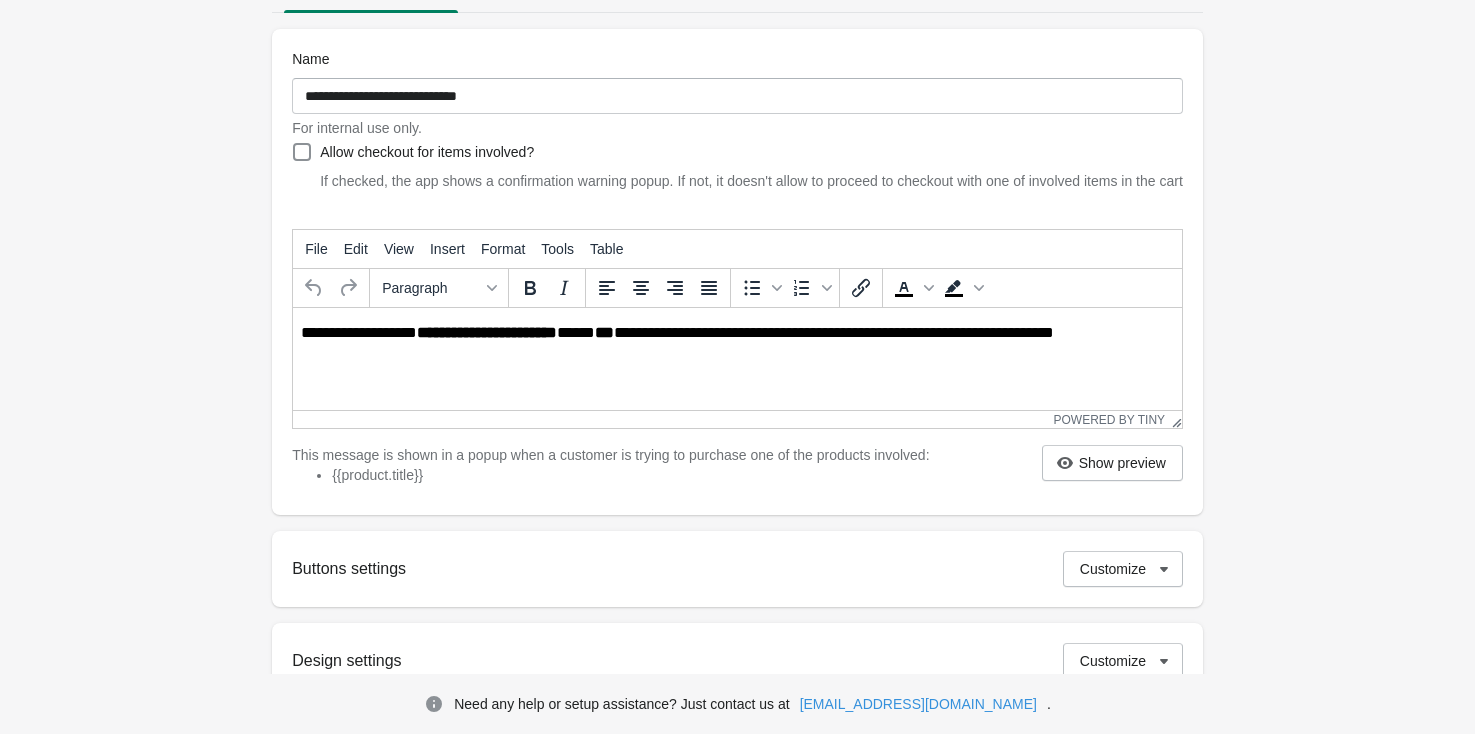 click on "**********" at bounding box center (737, 375) 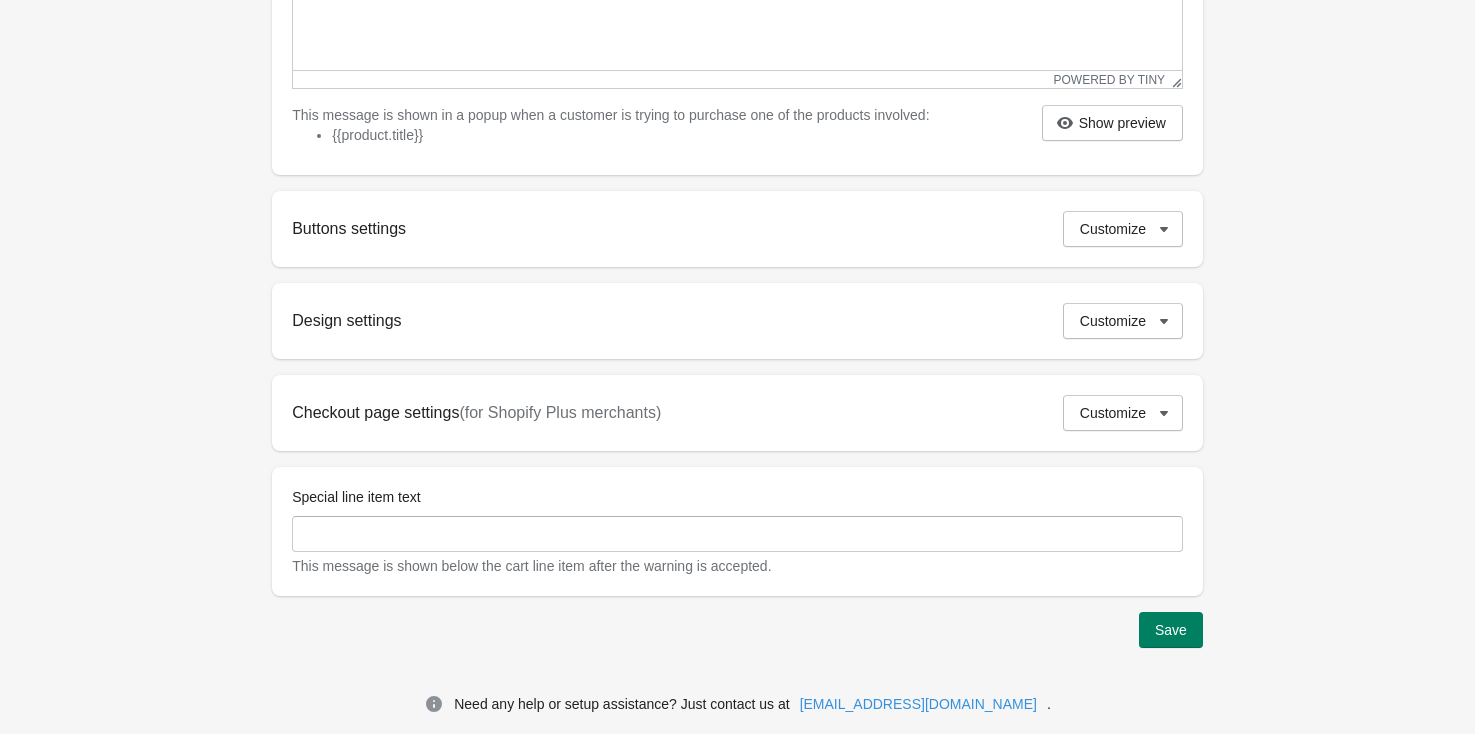 scroll, scrollTop: 0, scrollLeft: 0, axis: both 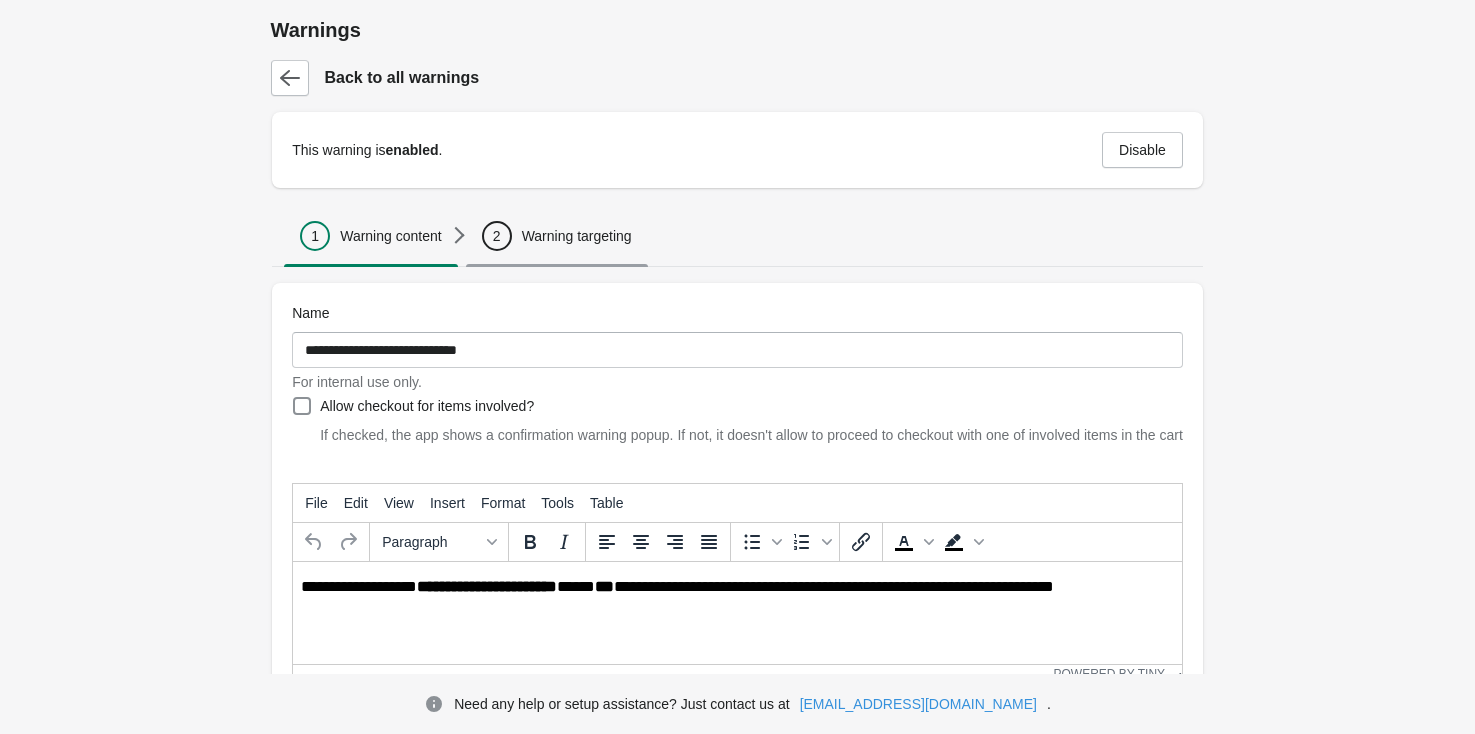 click on "Warning targeting" at bounding box center [577, 236] 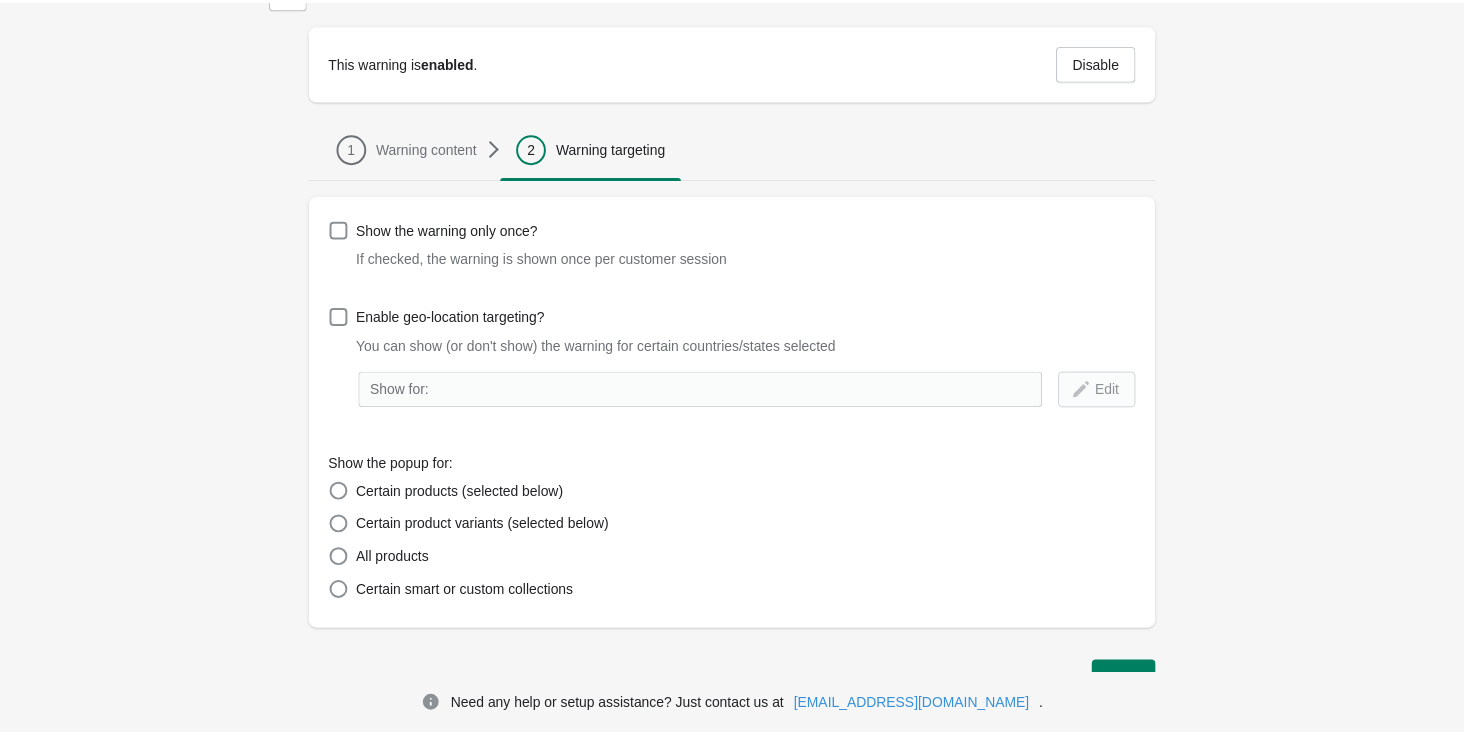 scroll, scrollTop: 0, scrollLeft: 0, axis: both 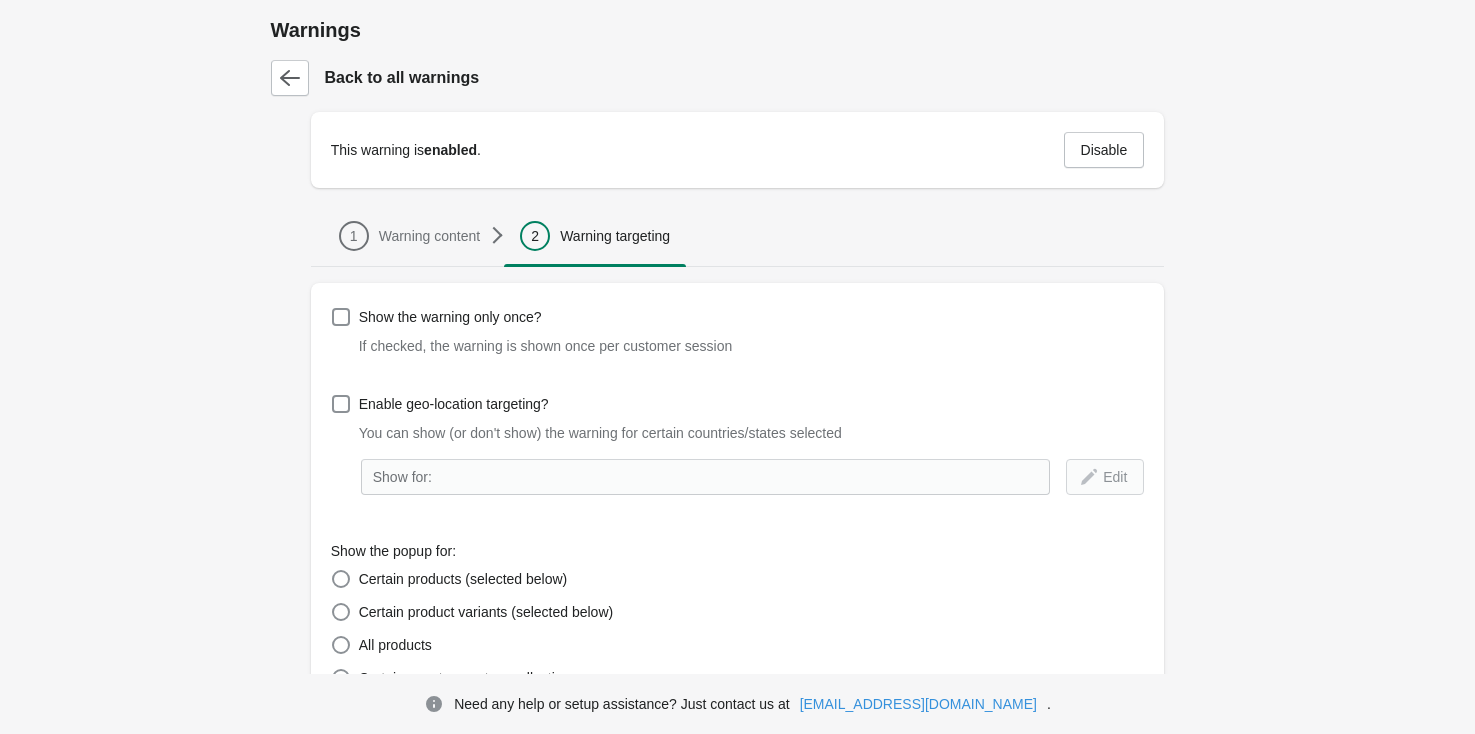 click on "Back to all warnings" at bounding box center [730, 70] 